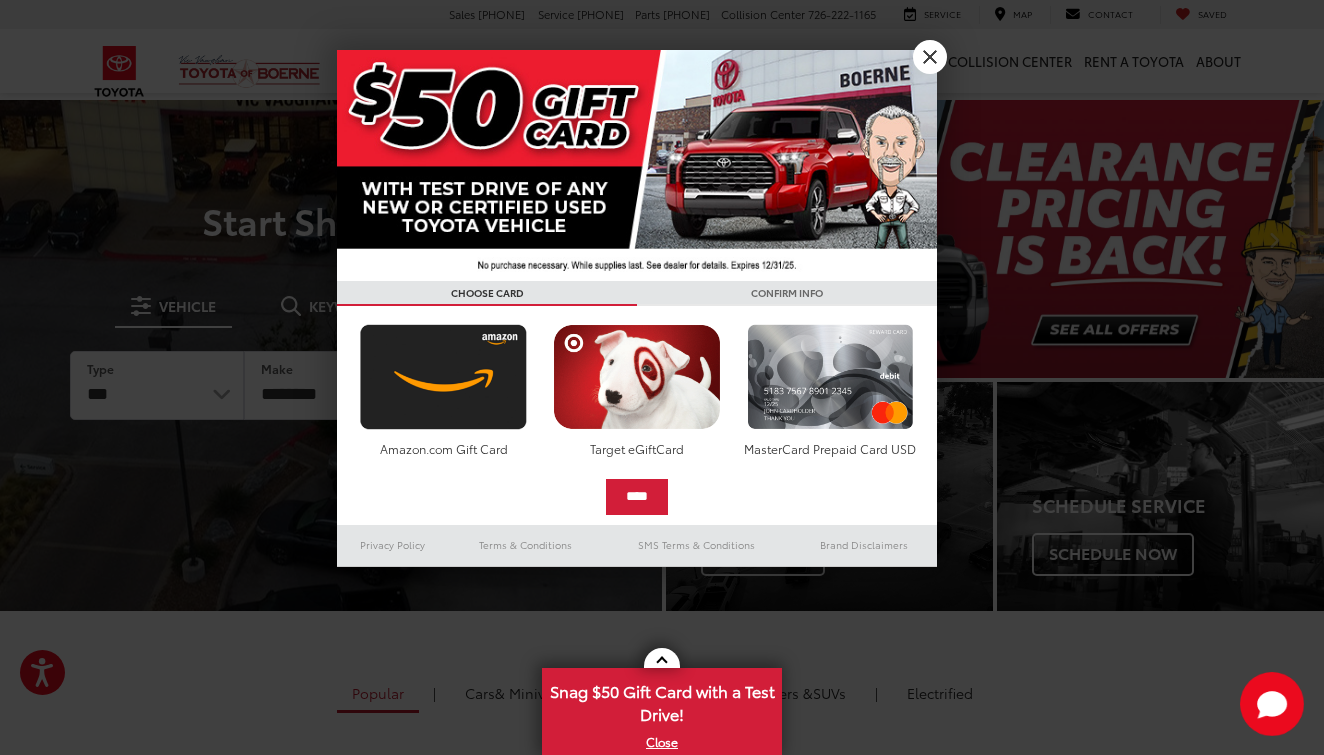 scroll, scrollTop: 0, scrollLeft: 0, axis: both 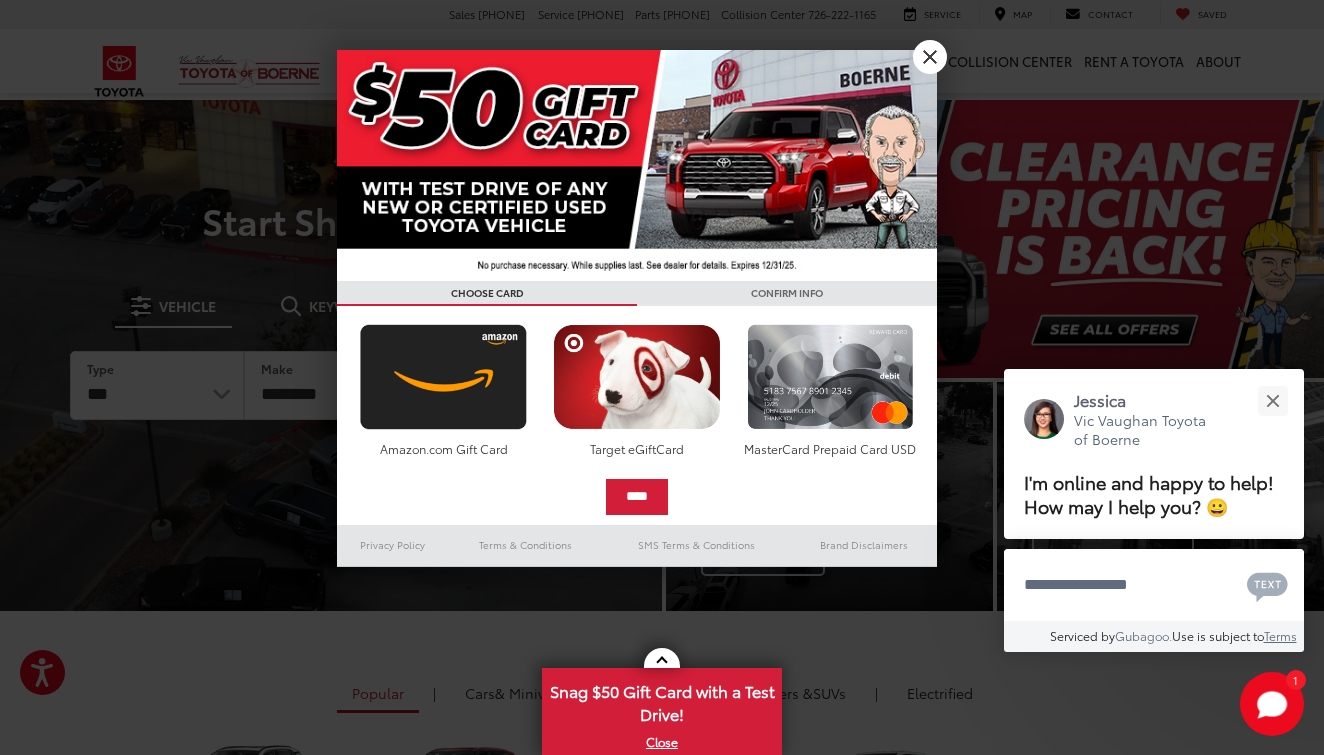 click on "X" at bounding box center [930, 57] 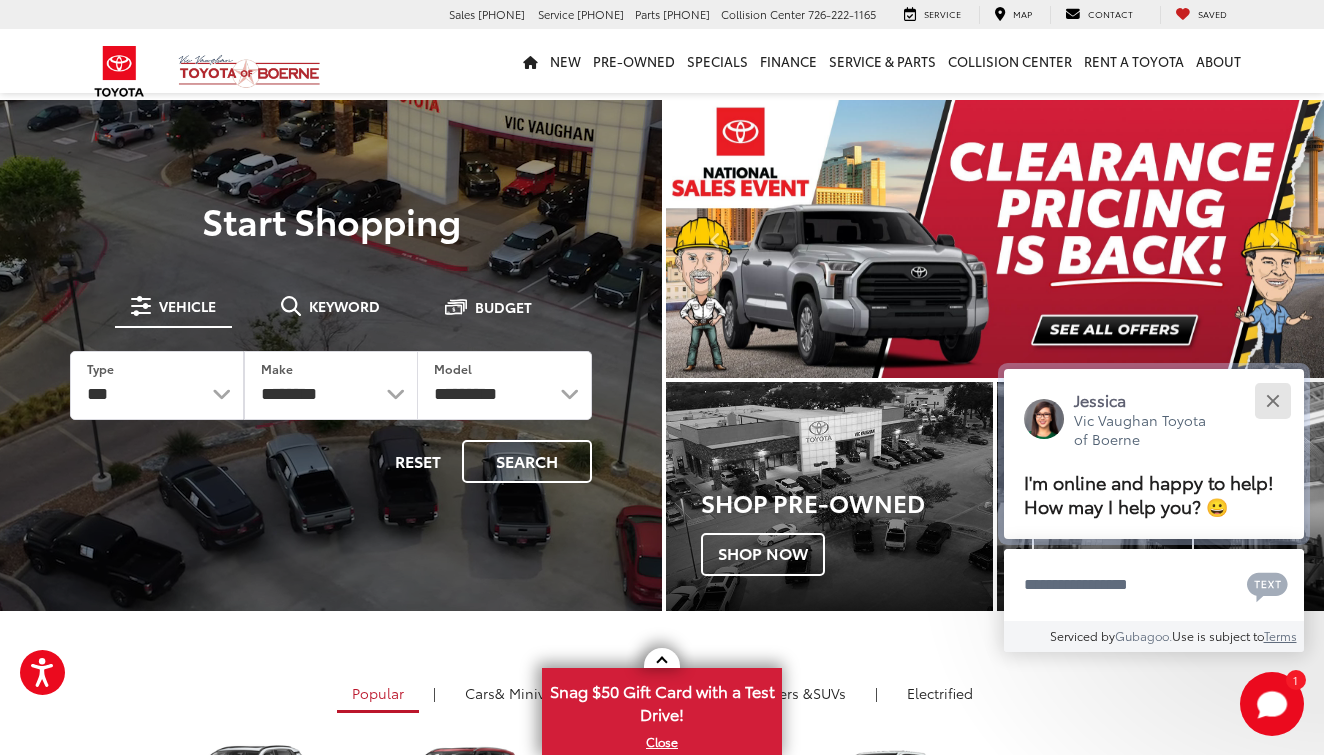 click at bounding box center [1272, 400] 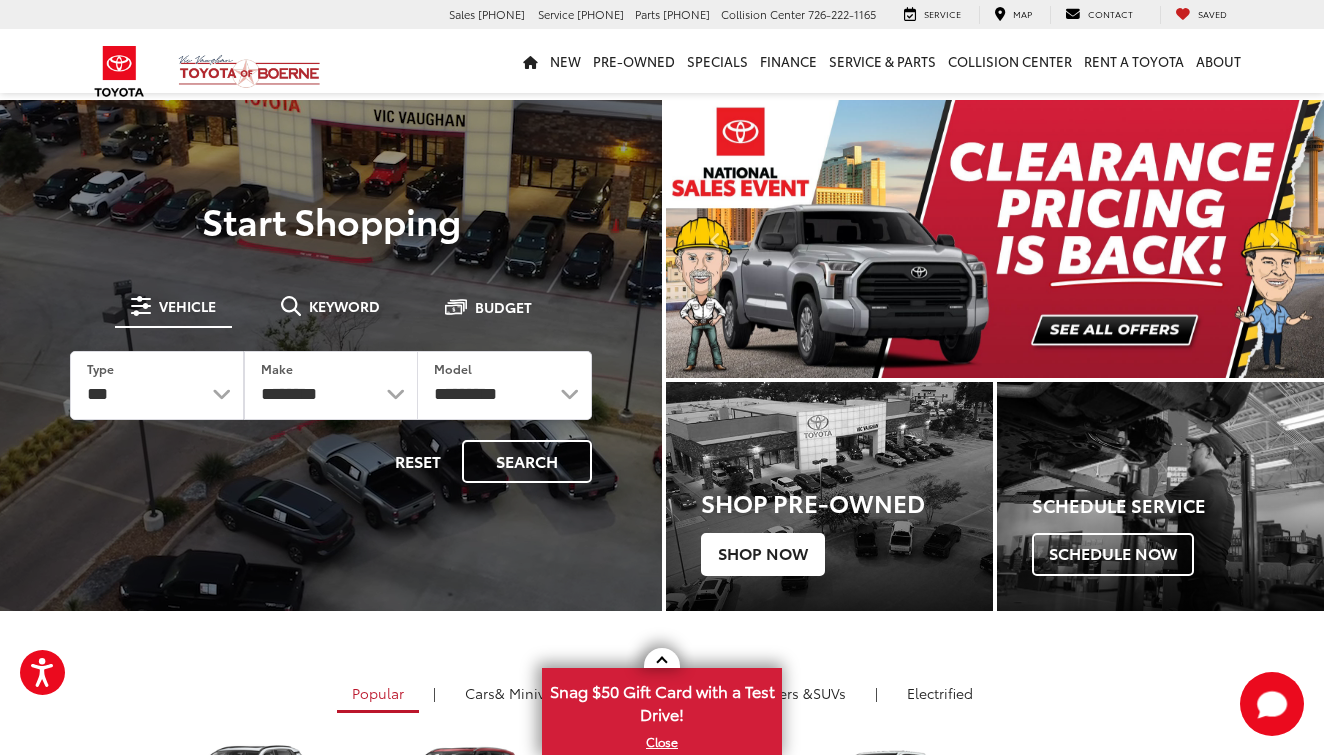 click on "Shop Now" at bounding box center (763, 554) 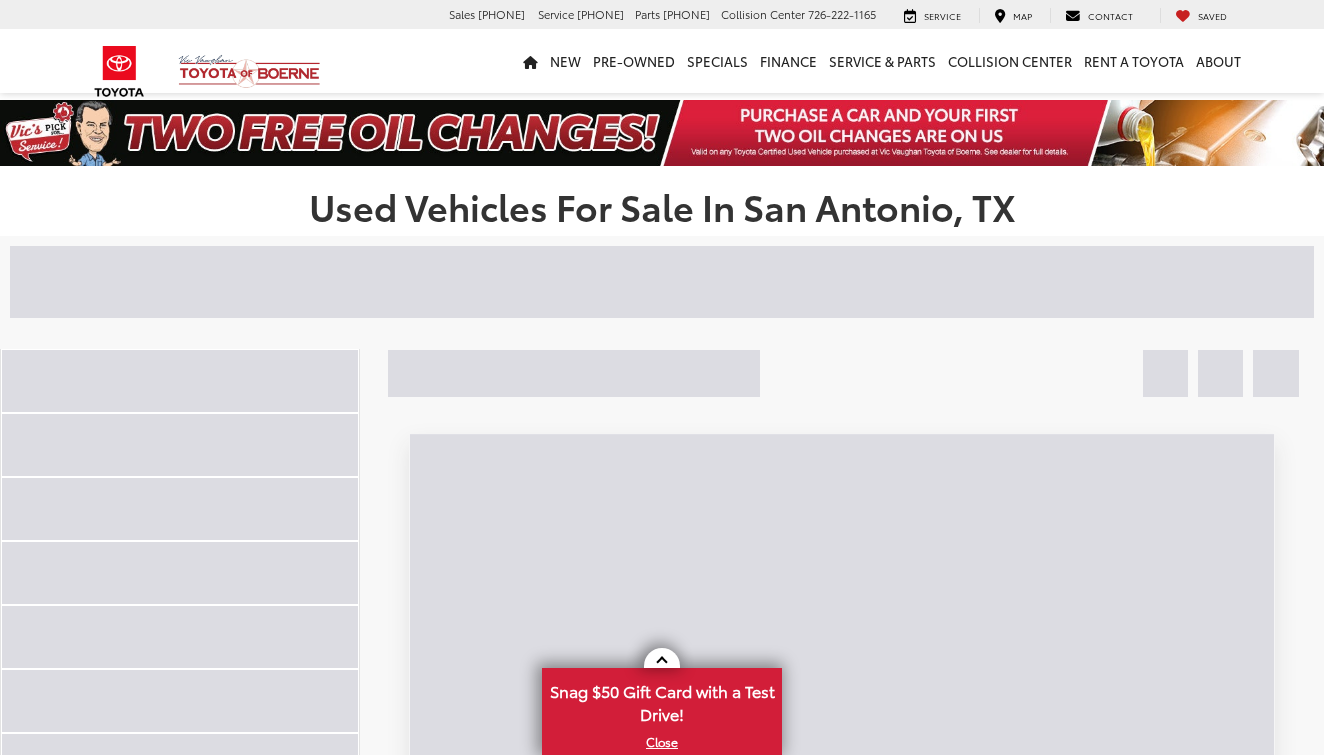 scroll, scrollTop: 0, scrollLeft: 0, axis: both 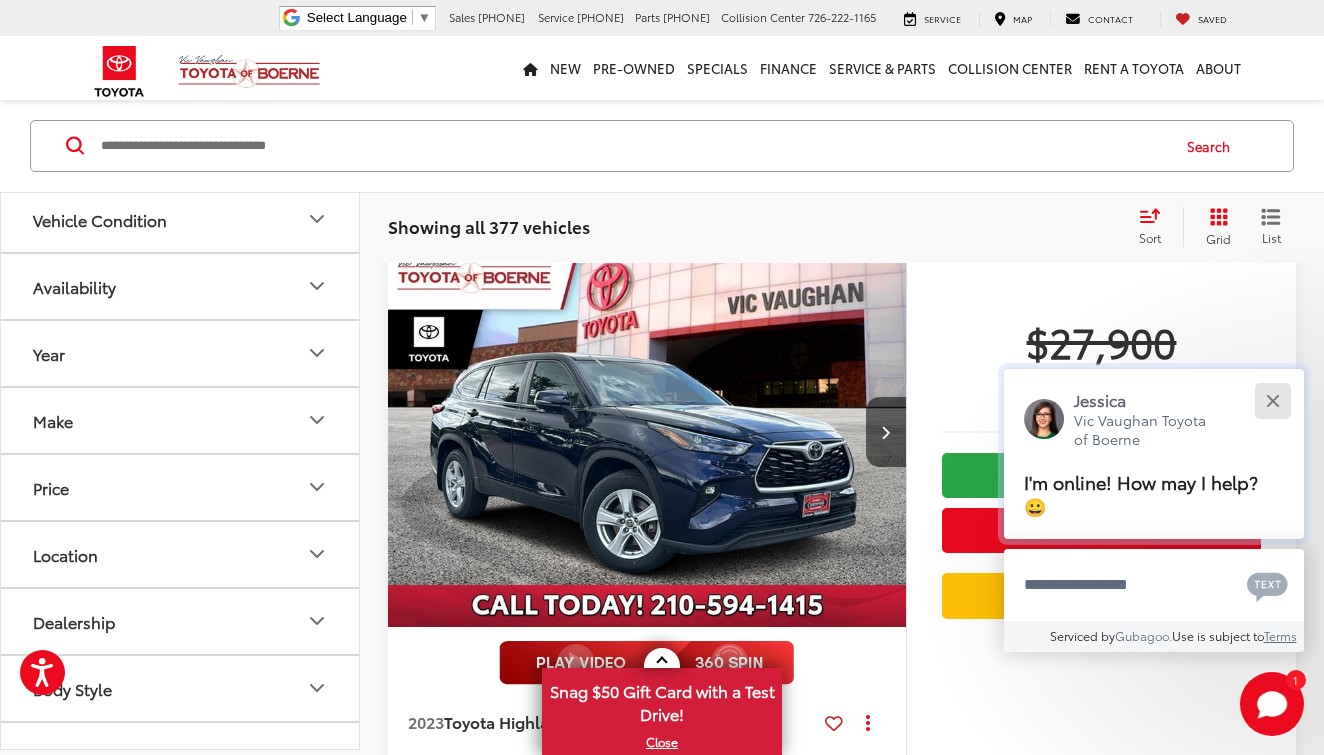 click at bounding box center (1272, 400) 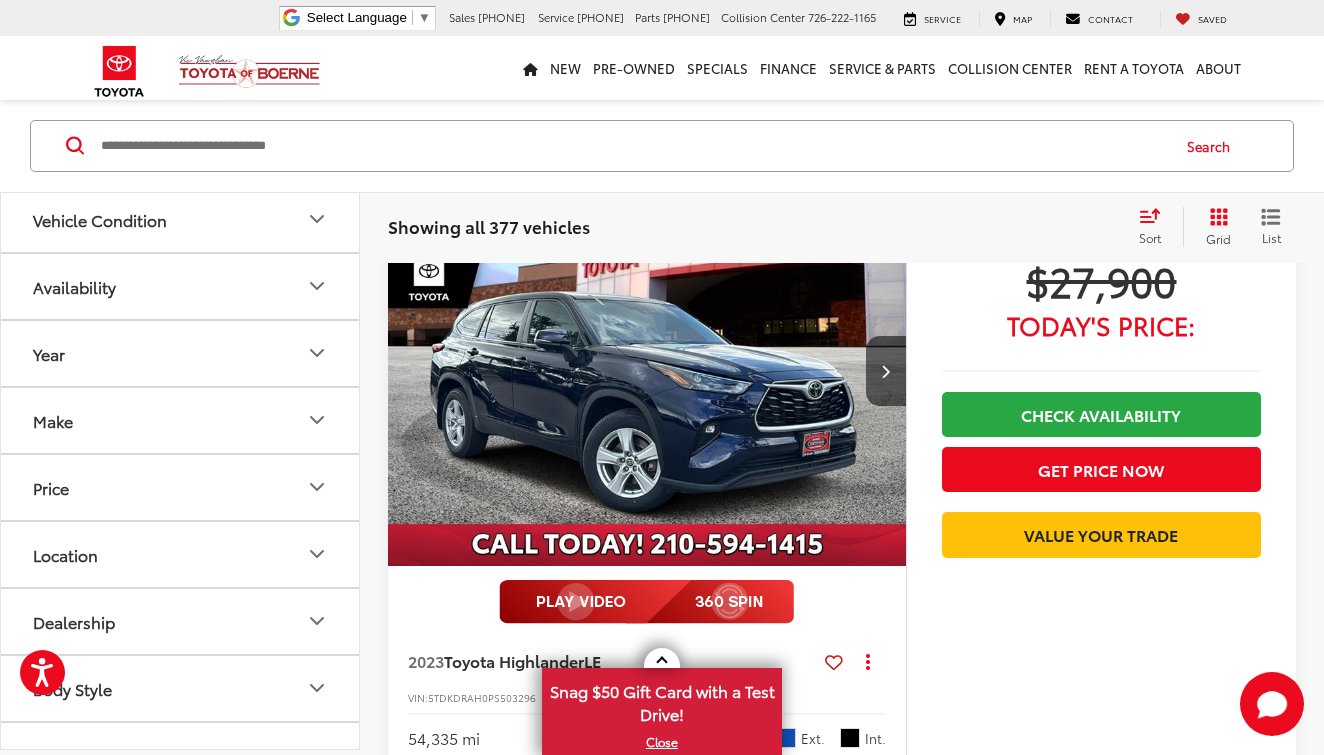 scroll, scrollTop: 994, scrollLeft: 1, axis: both 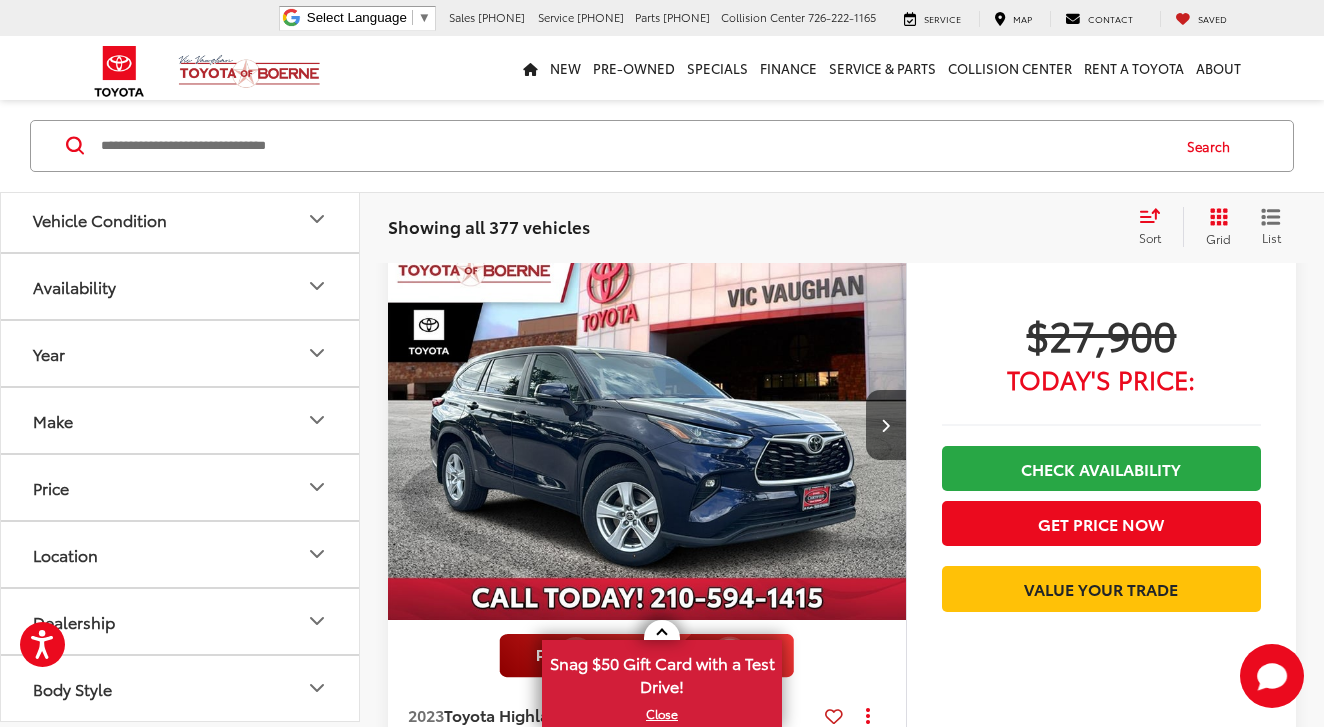 click on "Make" at bounding box center [181, 420] 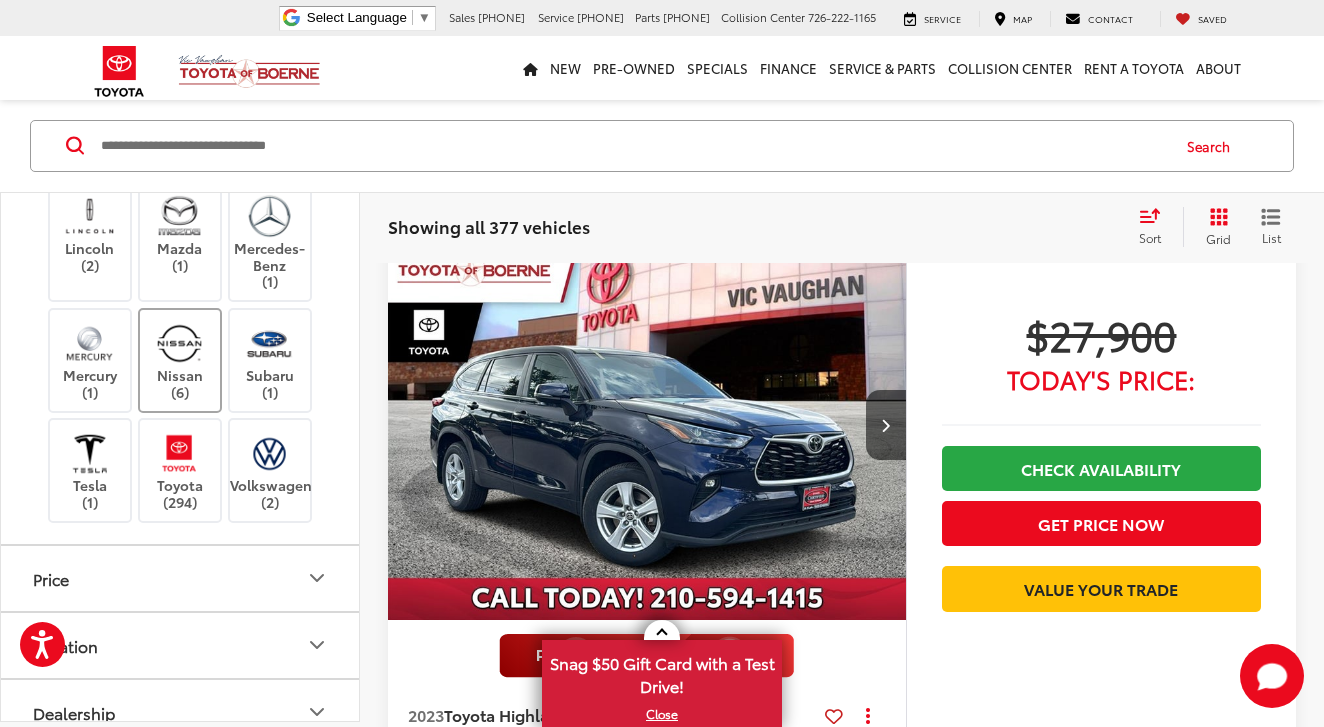 scroll, scrollTop: 532, scrollLeft: 0, axis: vertical 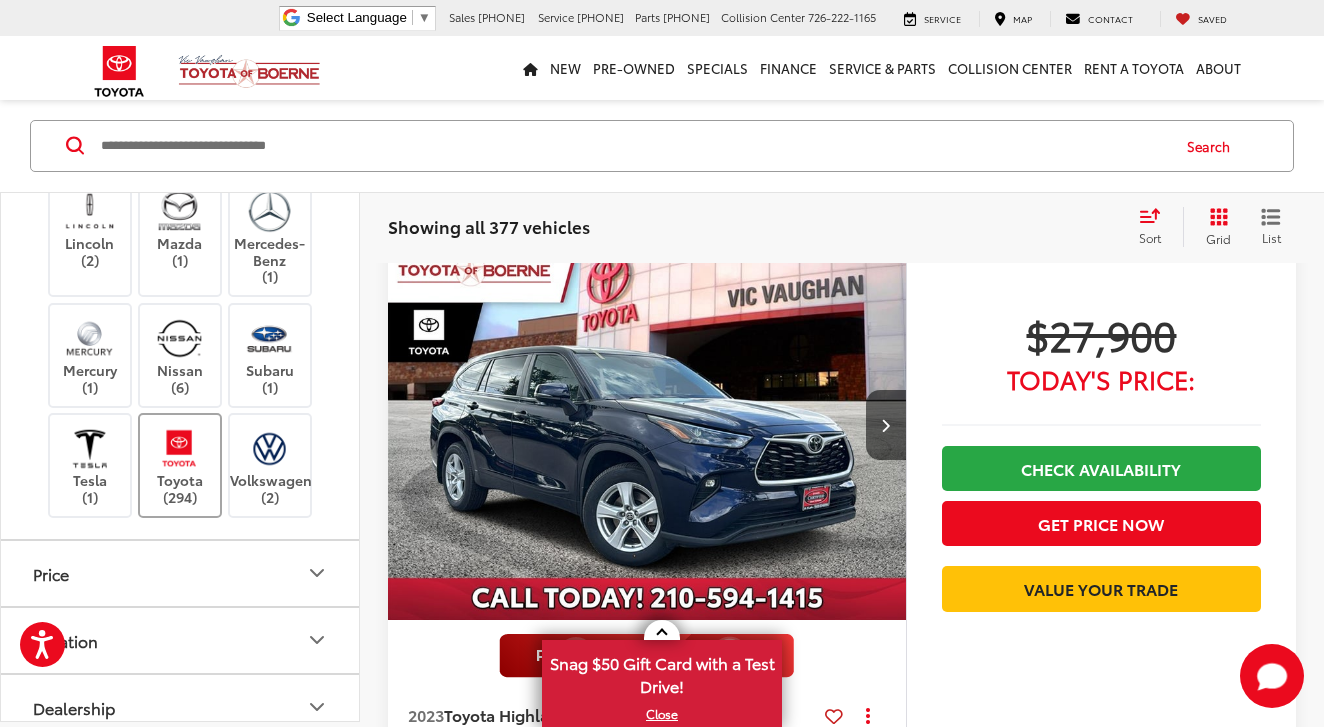 click at bounding box center (179, 448) 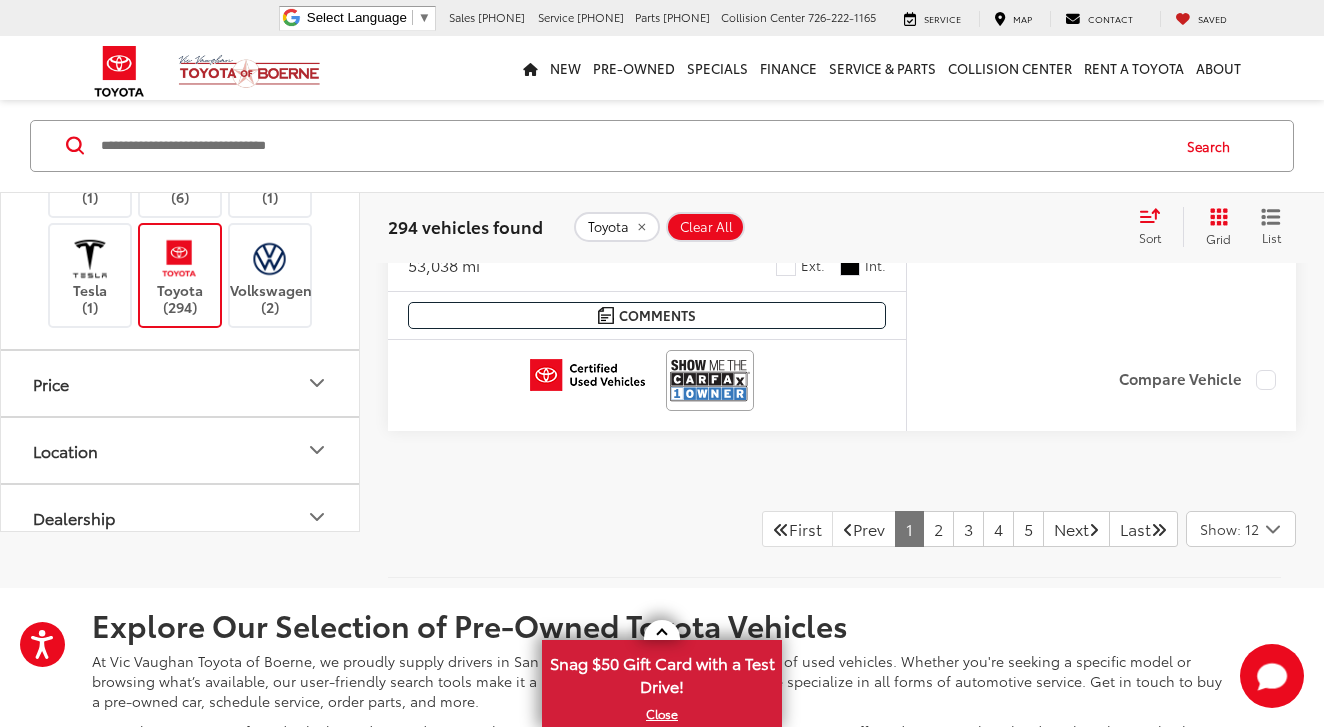 scroll, scrollTop: 9078, scrollLeft: 0, axis: vertical 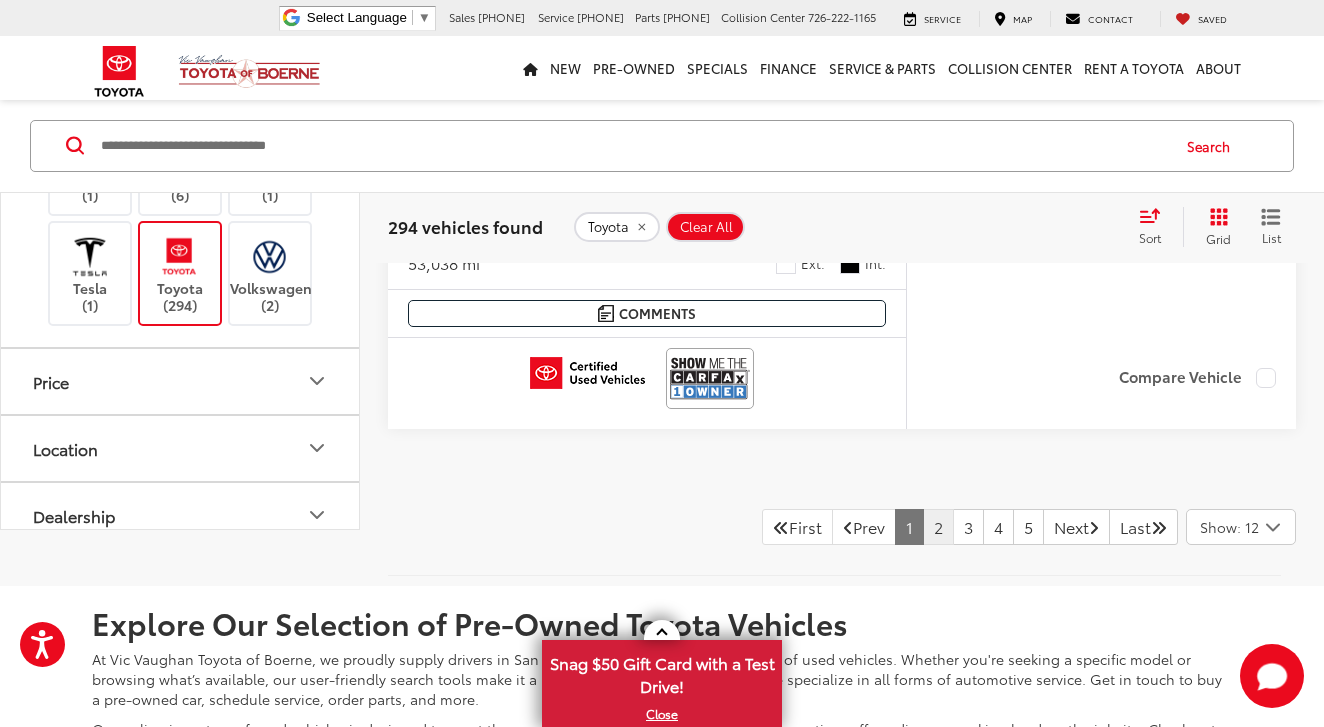click on "2" at bounding box center [938, 527] 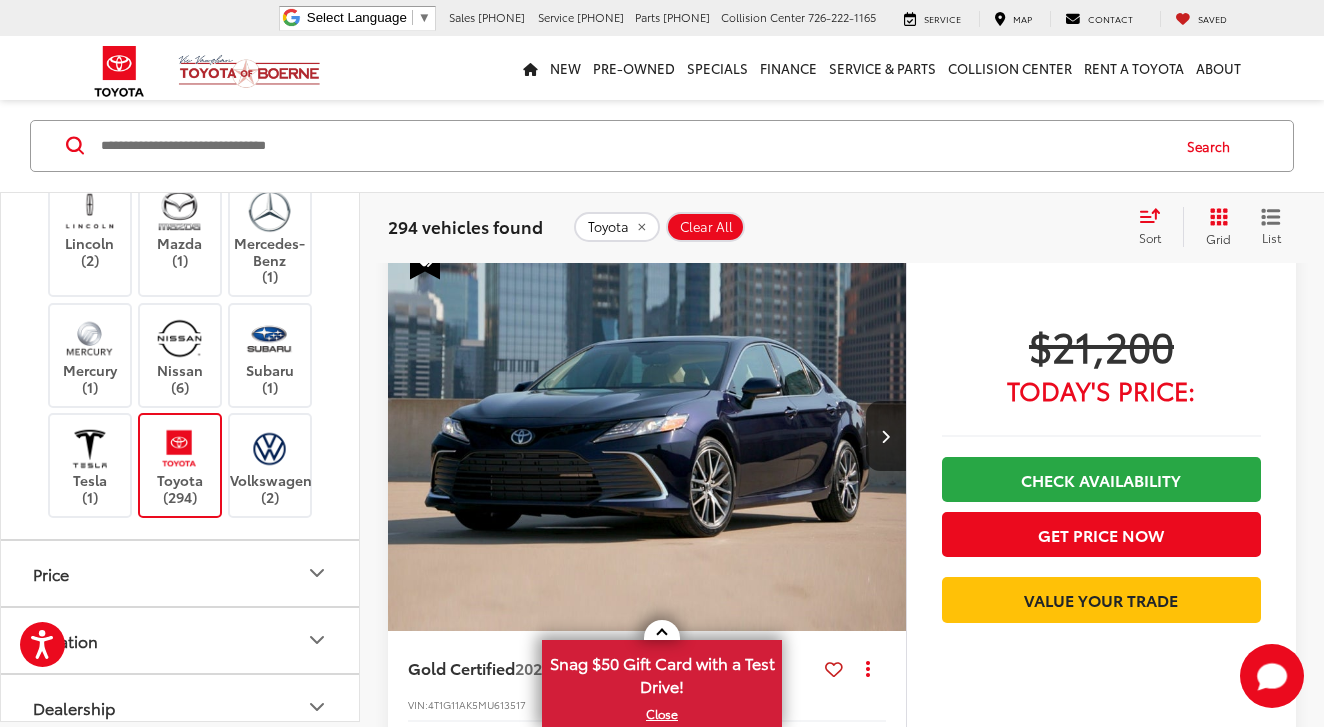 scroll, scrollTop: 2391, scrollLeft: 0, axis: vertical 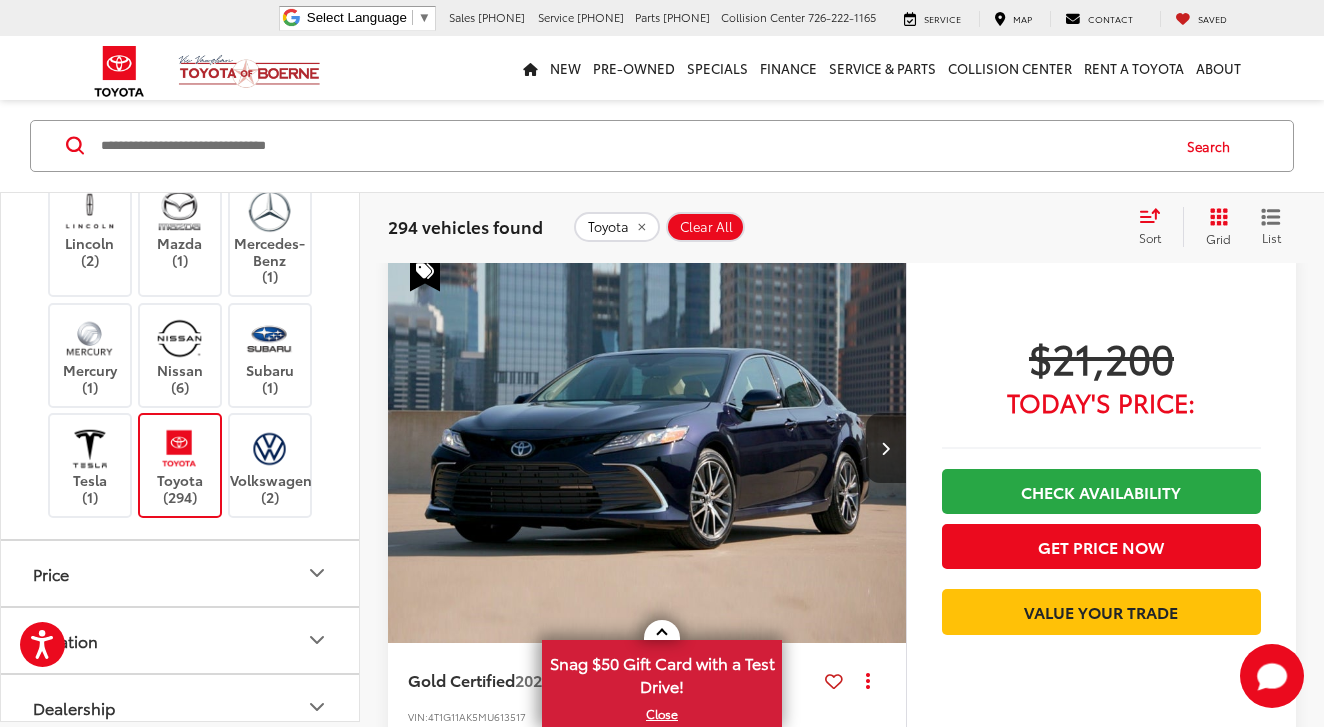 click at bounding box center [885, 448] 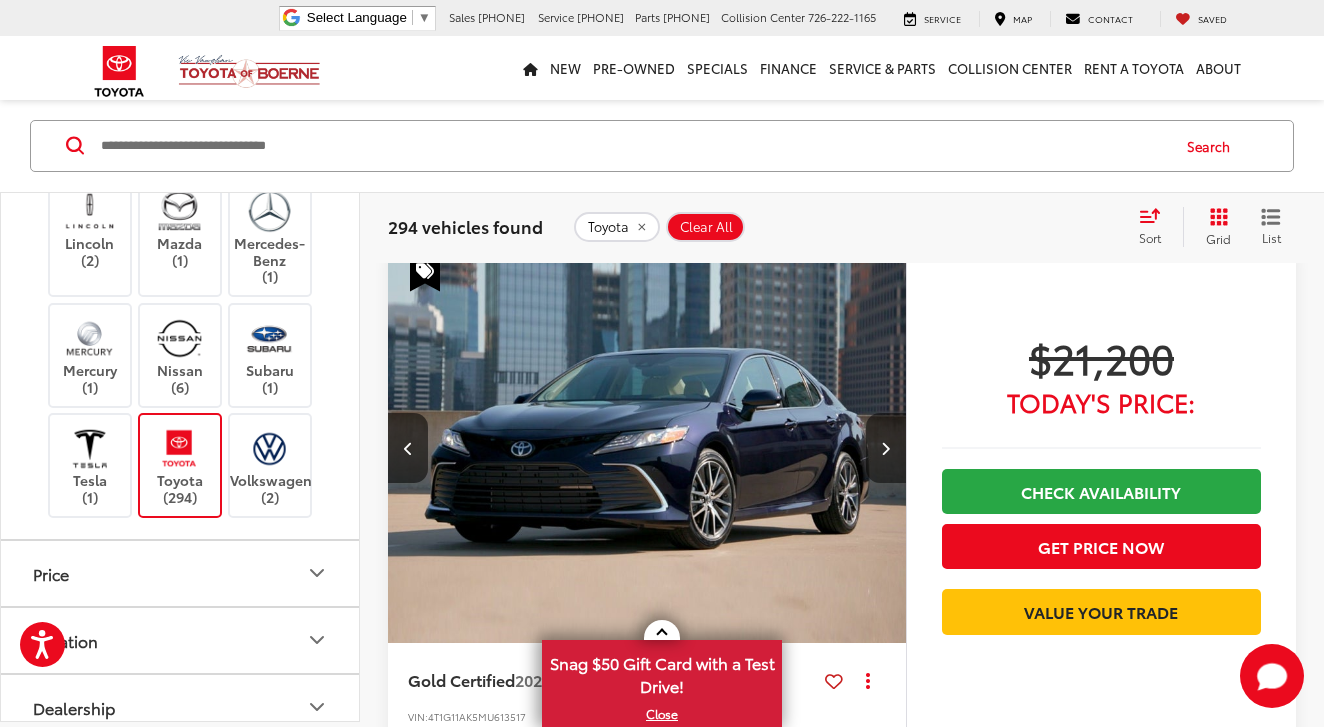 scroll, scrollTop: 0, scrollLeft: 521, axis: horizontal 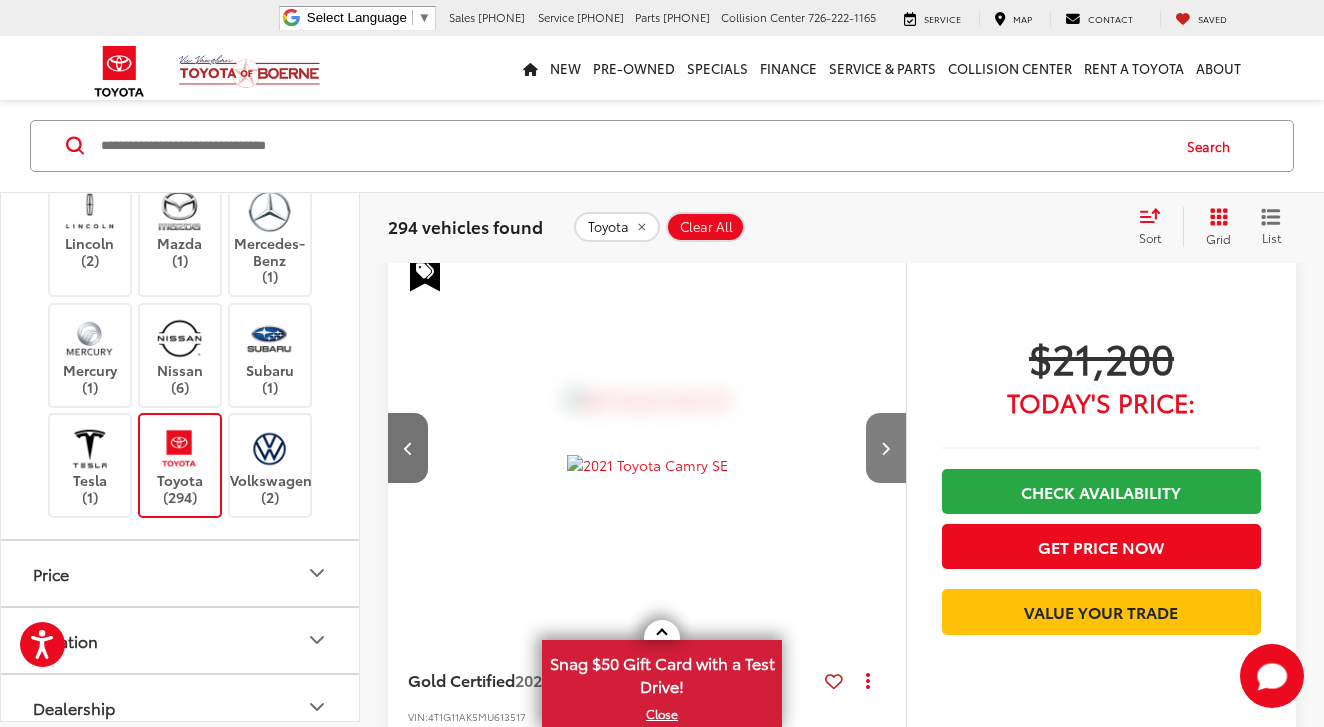 click at bounding box center [885, 448] 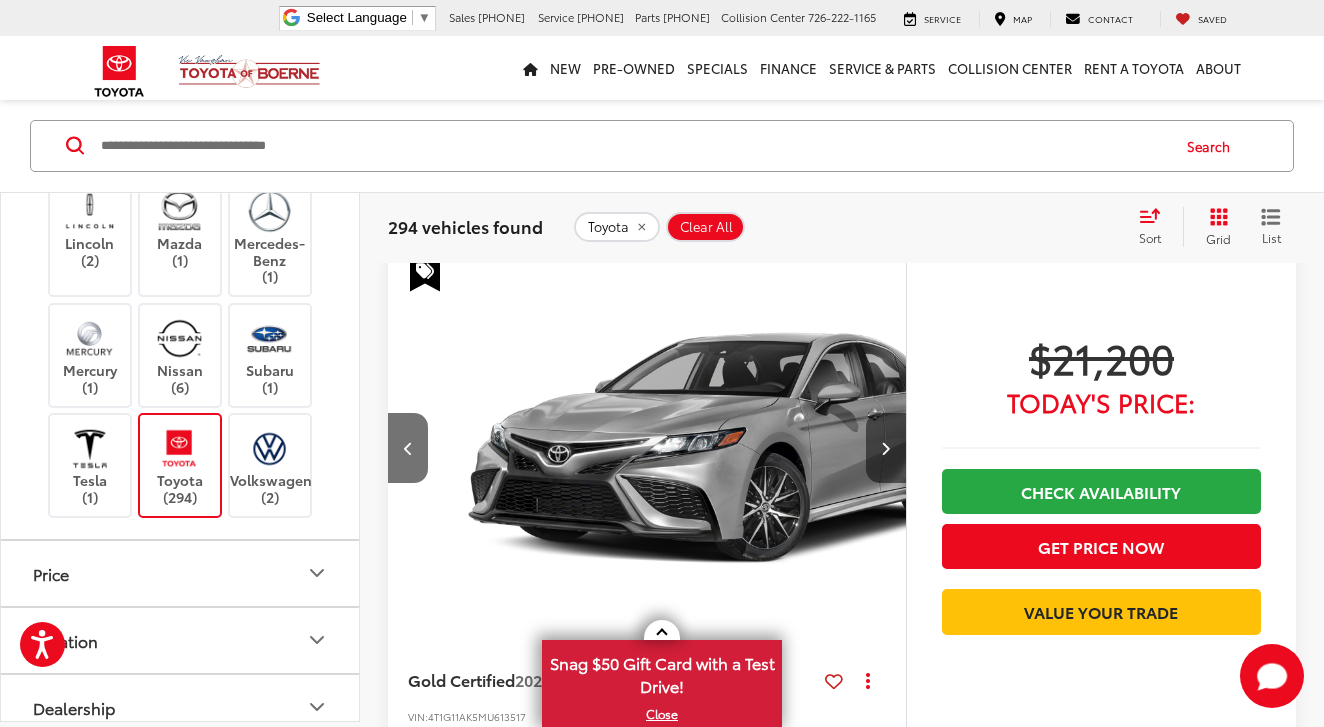 scroll, scrollTop: 0, scrollLeft: 1043, axis: horizontal 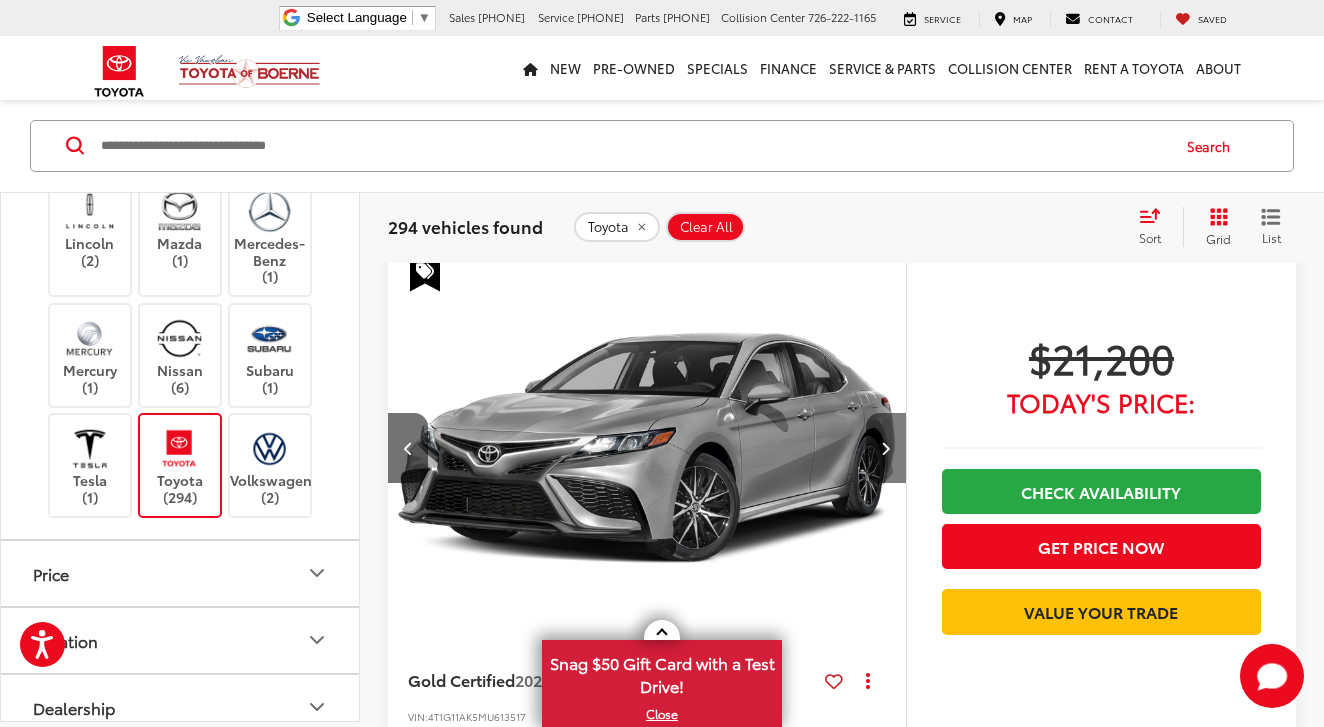 click at bounding box center (885, 448) 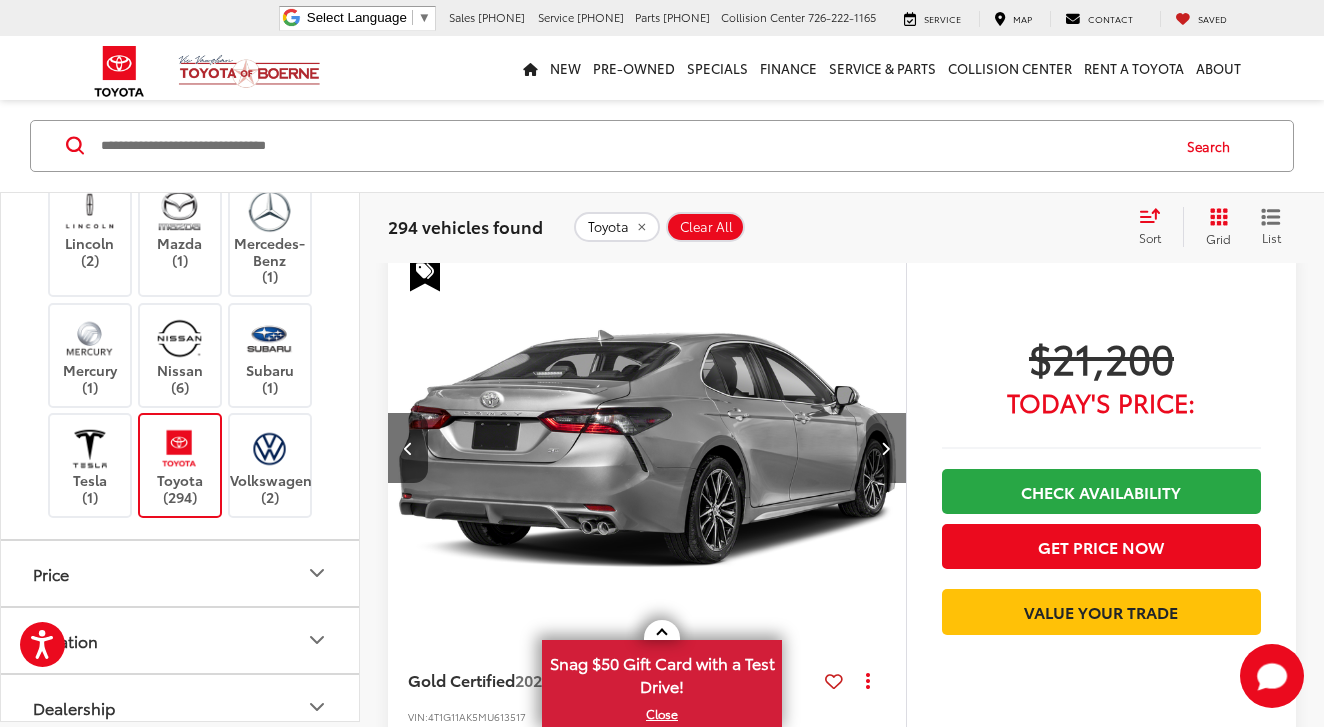 click at bounding box center [885, 448] 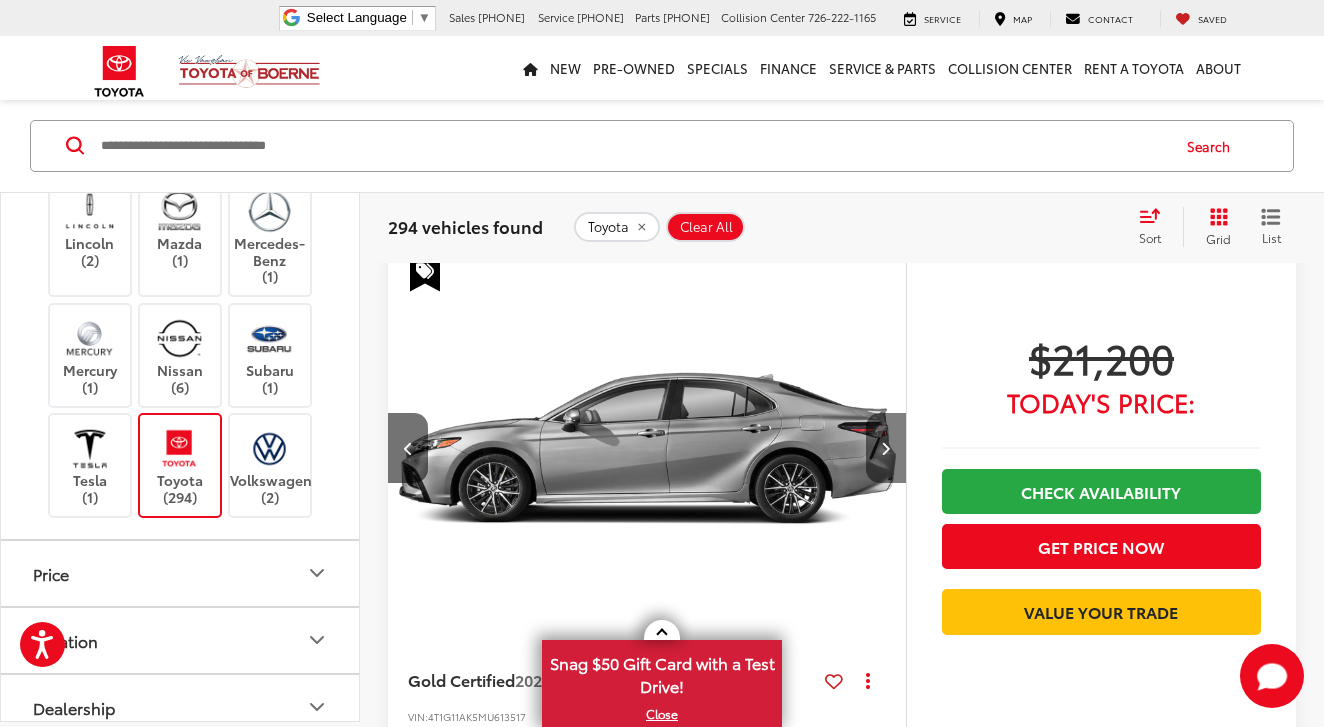 click at bounding box center (885, 448) 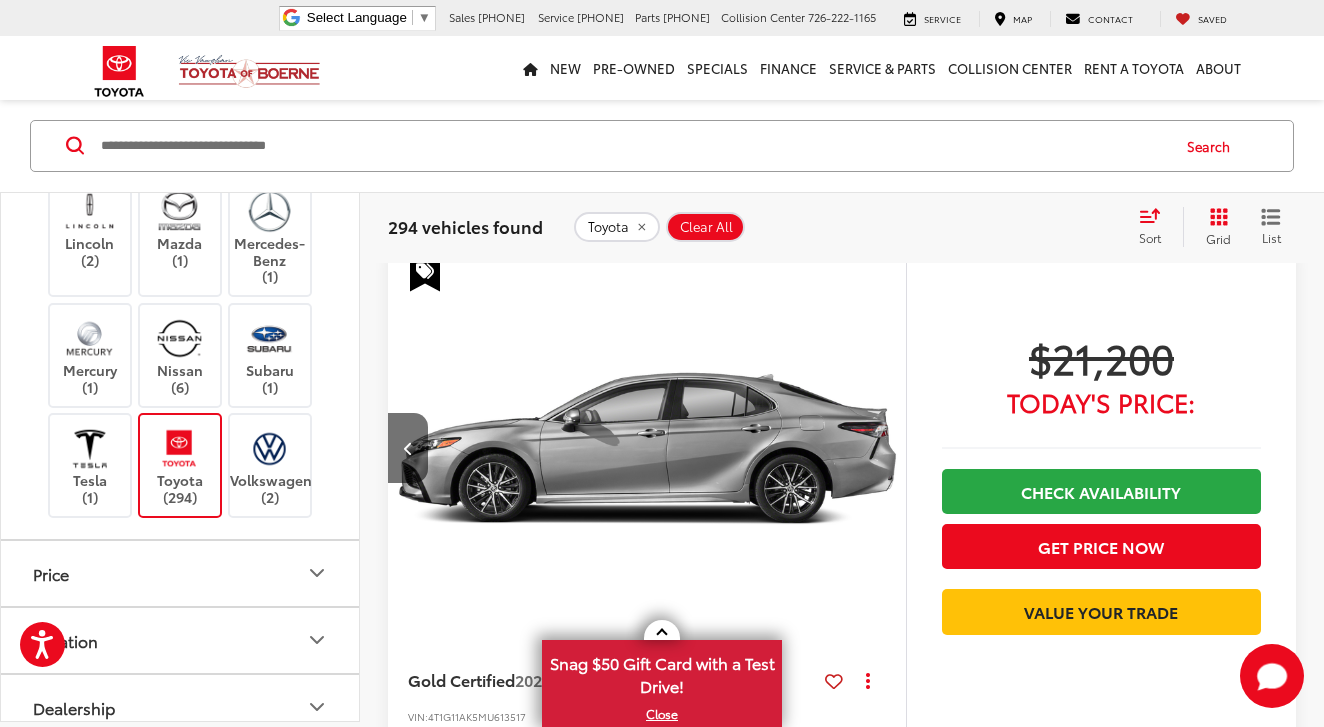 scroll, scrollTop: 0, scrollLeft: 2605, axis: horizontal 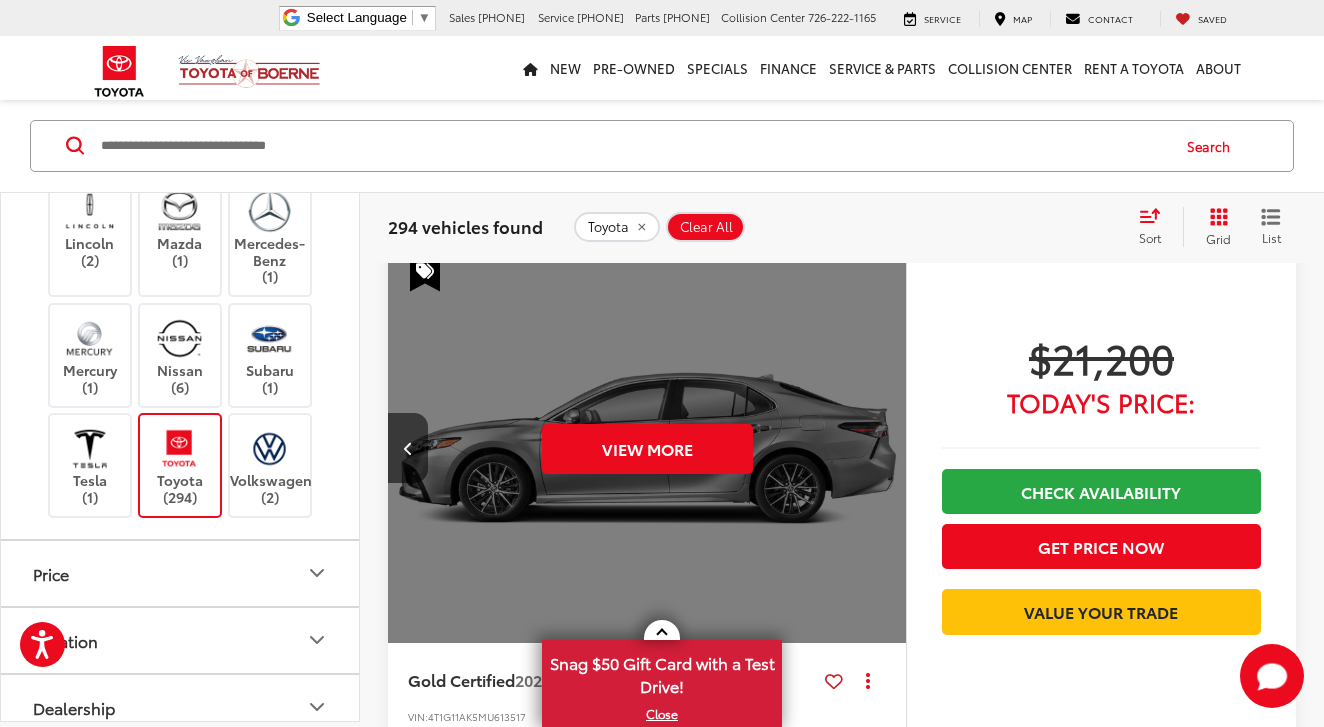 click on "View More" at bounding box center [647, 449] 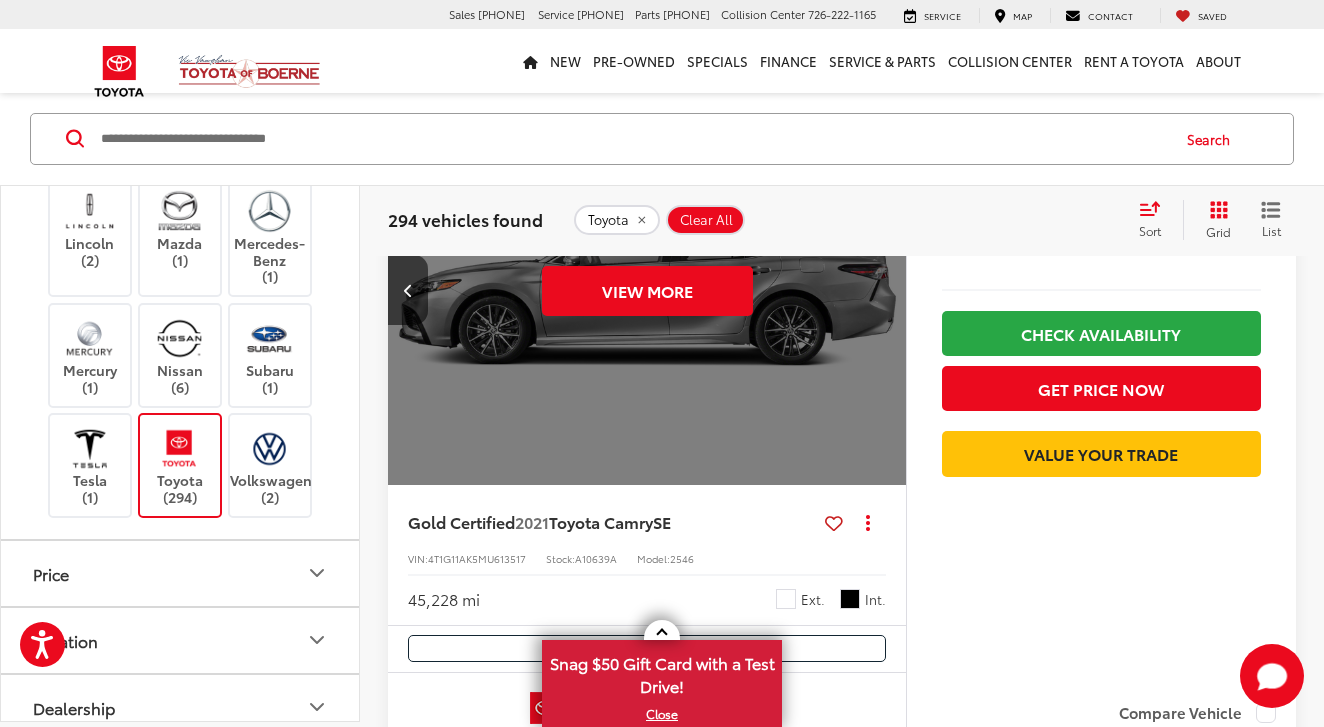 scroll, scrollTop: 2550, scrollLeft: 0, axis: vertical 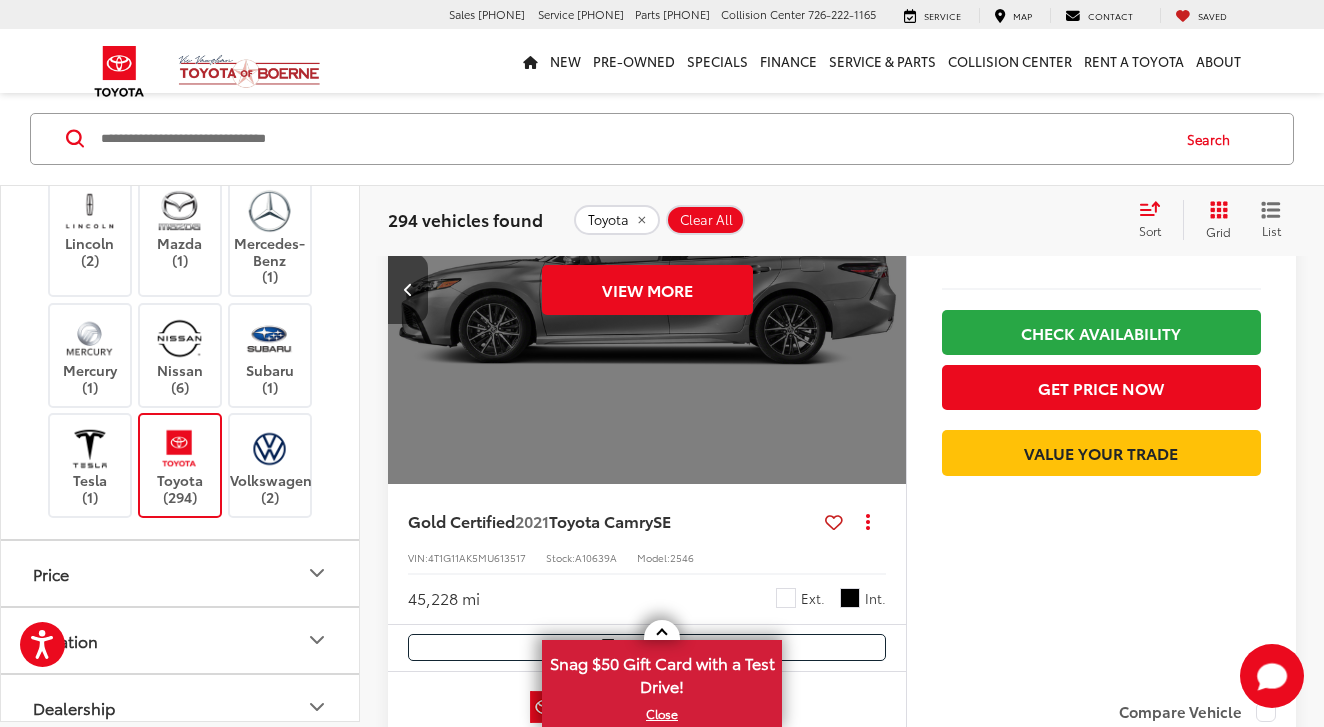 click at bounding box center (408, 289) 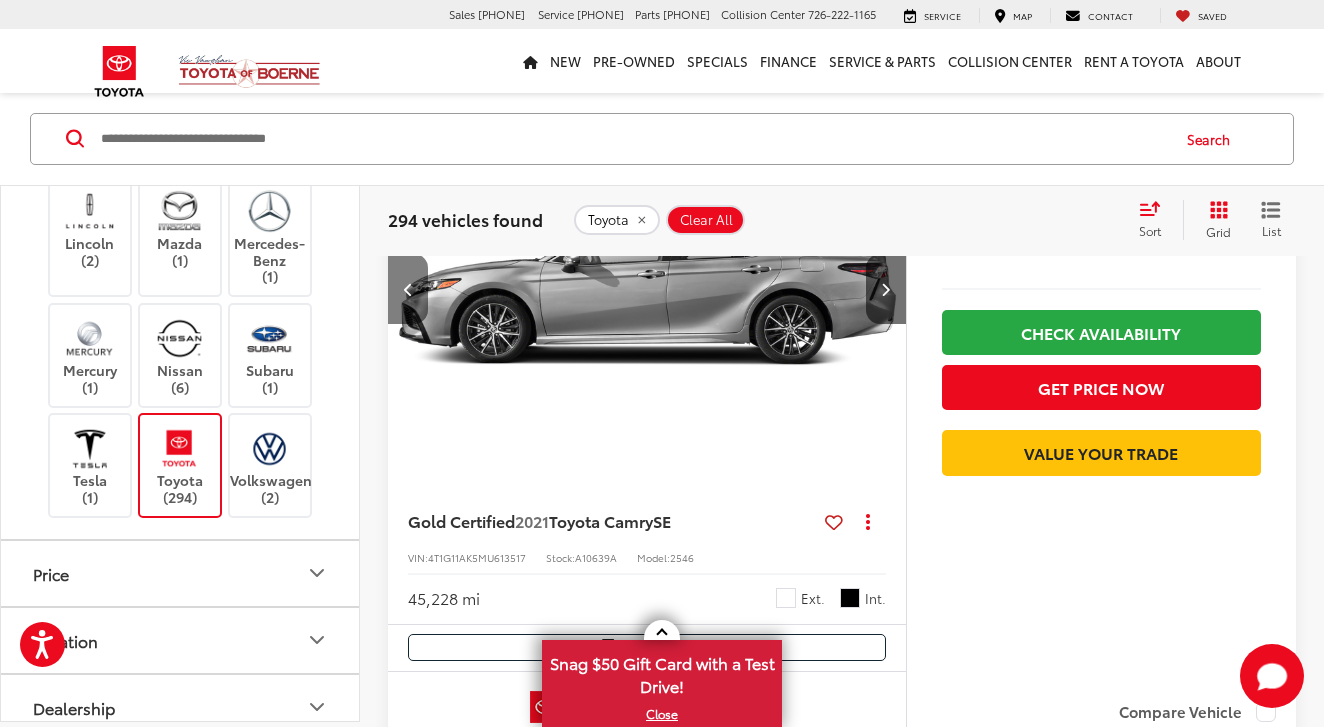 click at bounding box center (408, 289) 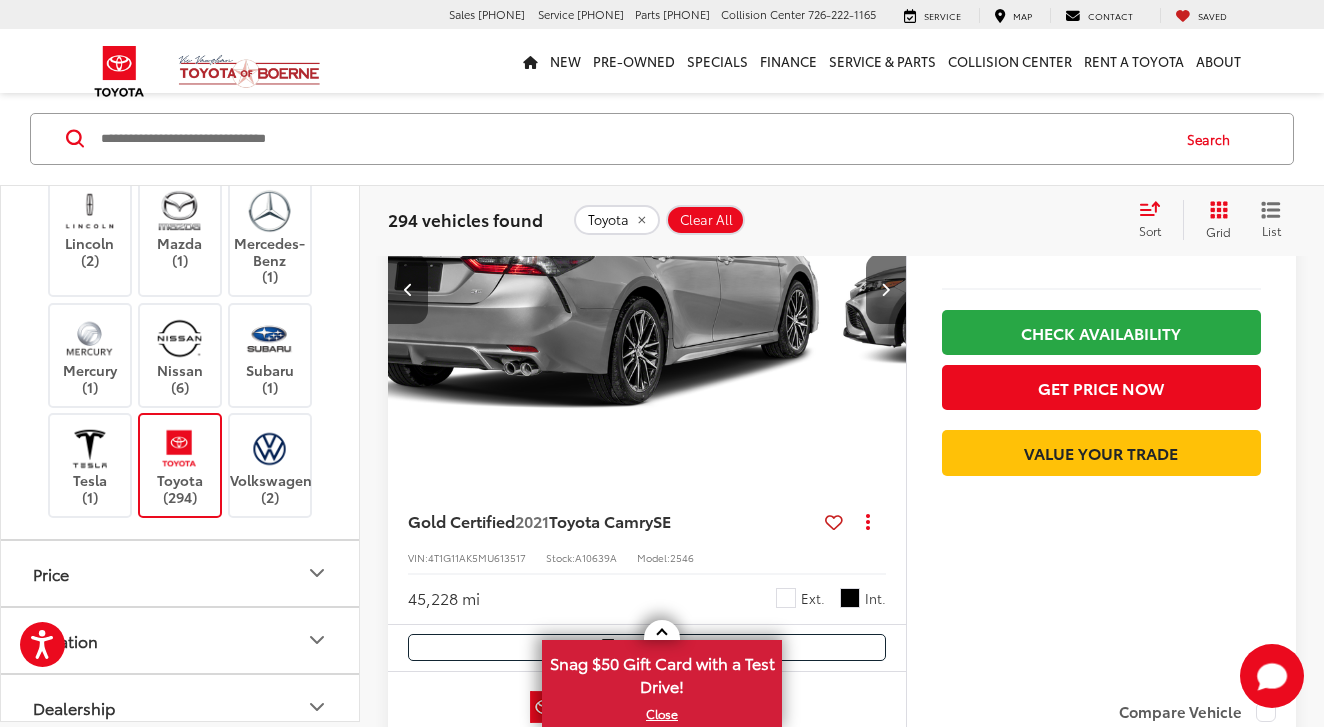 scroll, scrollTop: 0, scrollLeft: 1563, axis: horizontal 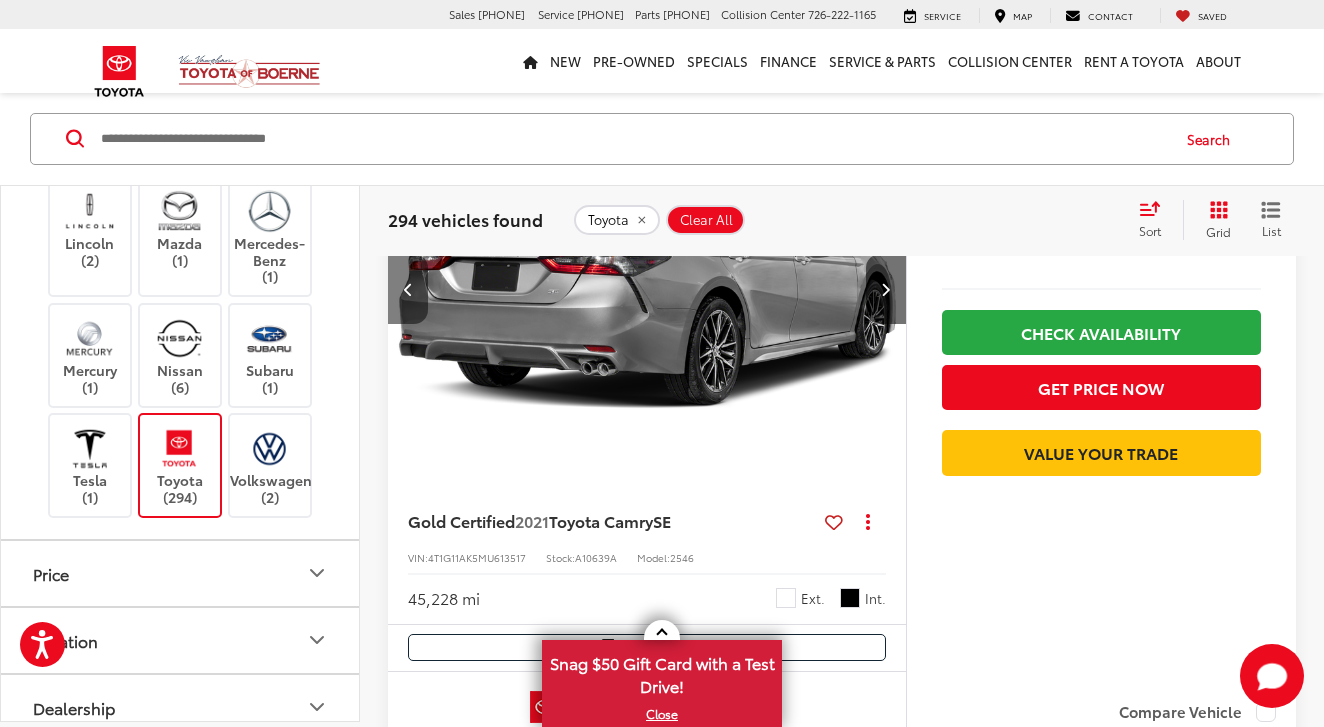click at bounding box center (408, 289) 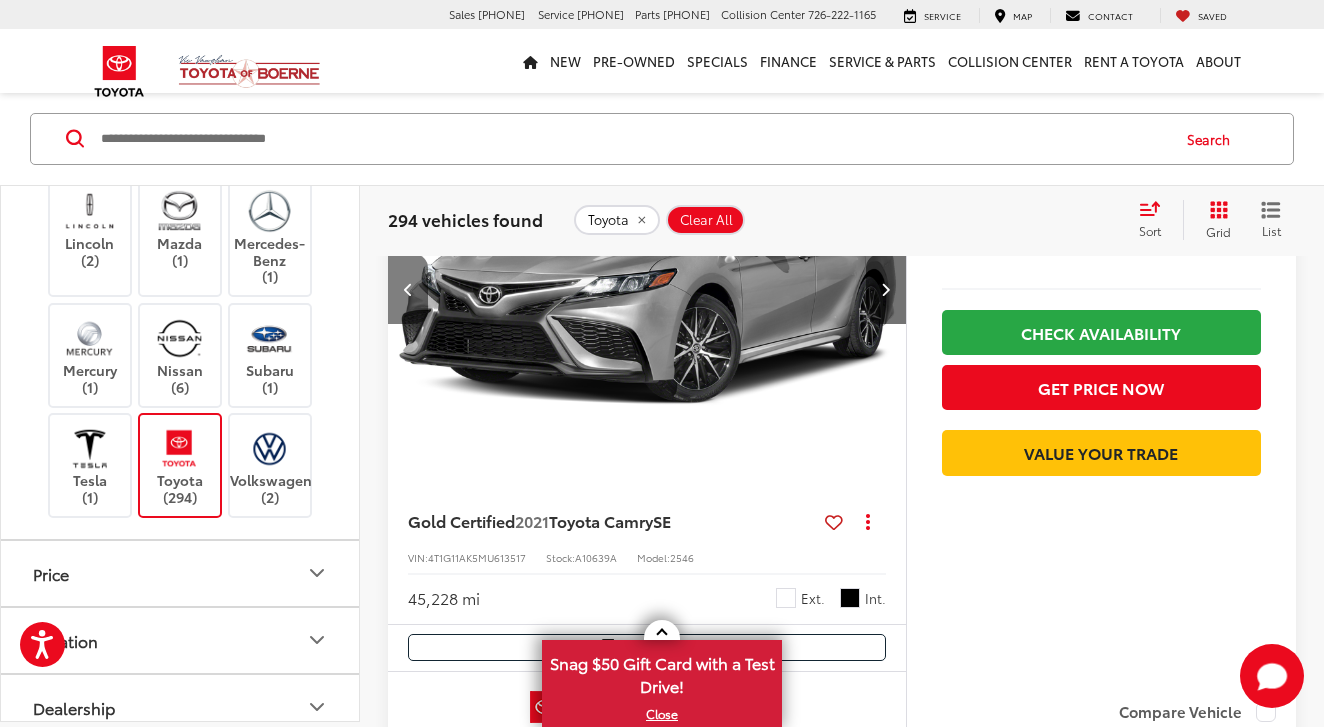 click at bounding box center (408, 289) 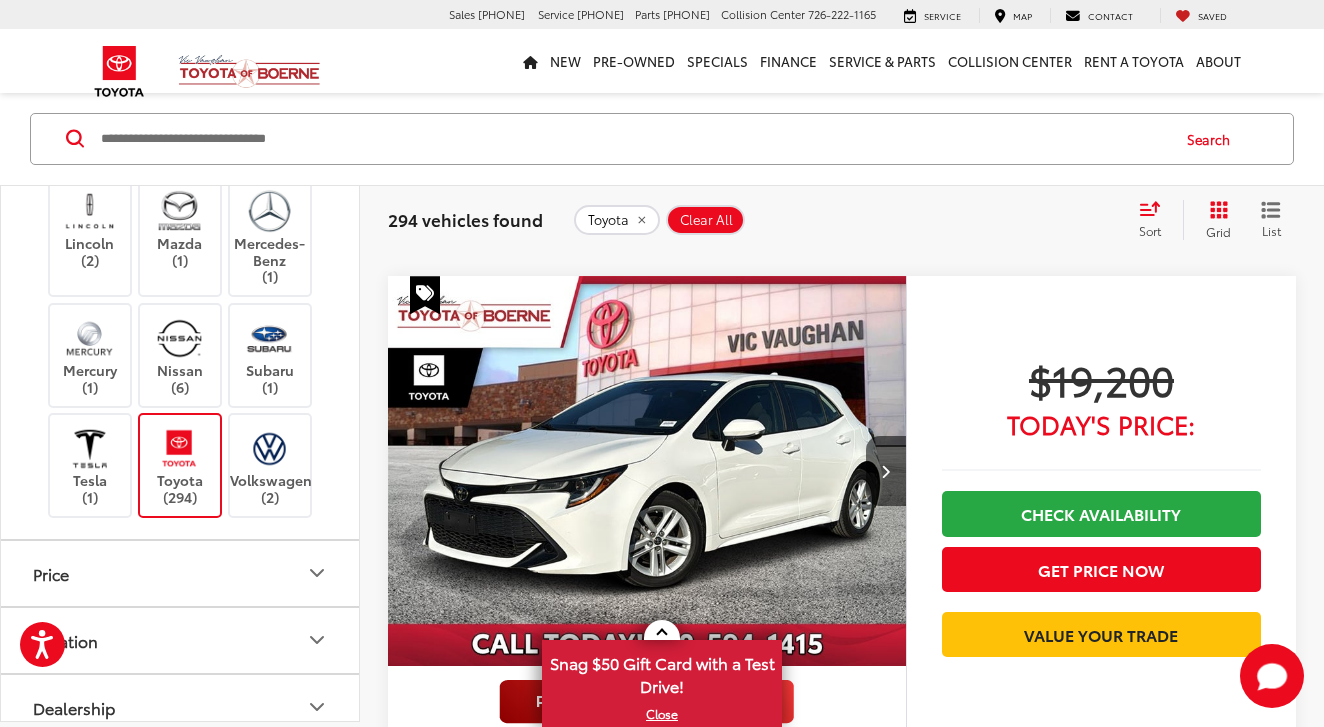 scroll, scrollTop: 5372, scrollLeft: 0, axis: vertical 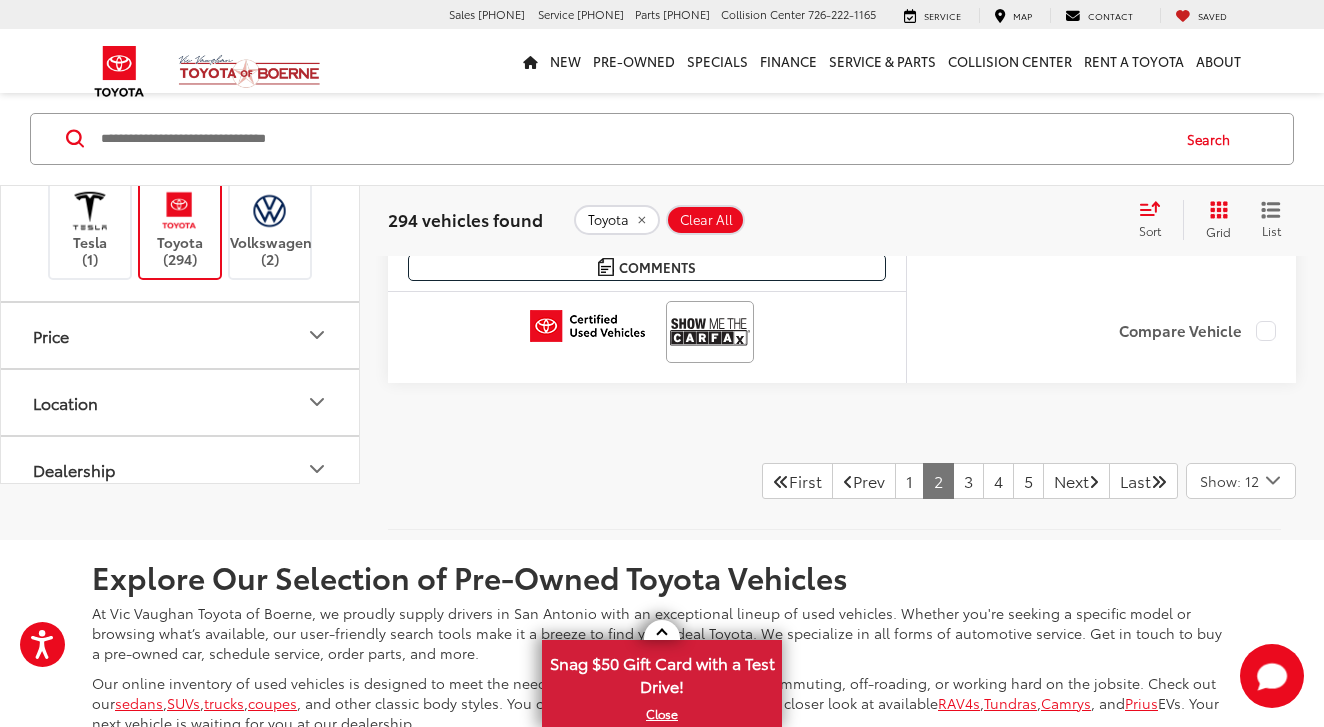 click on "Show: 12" at bounding box center (1229, 481) 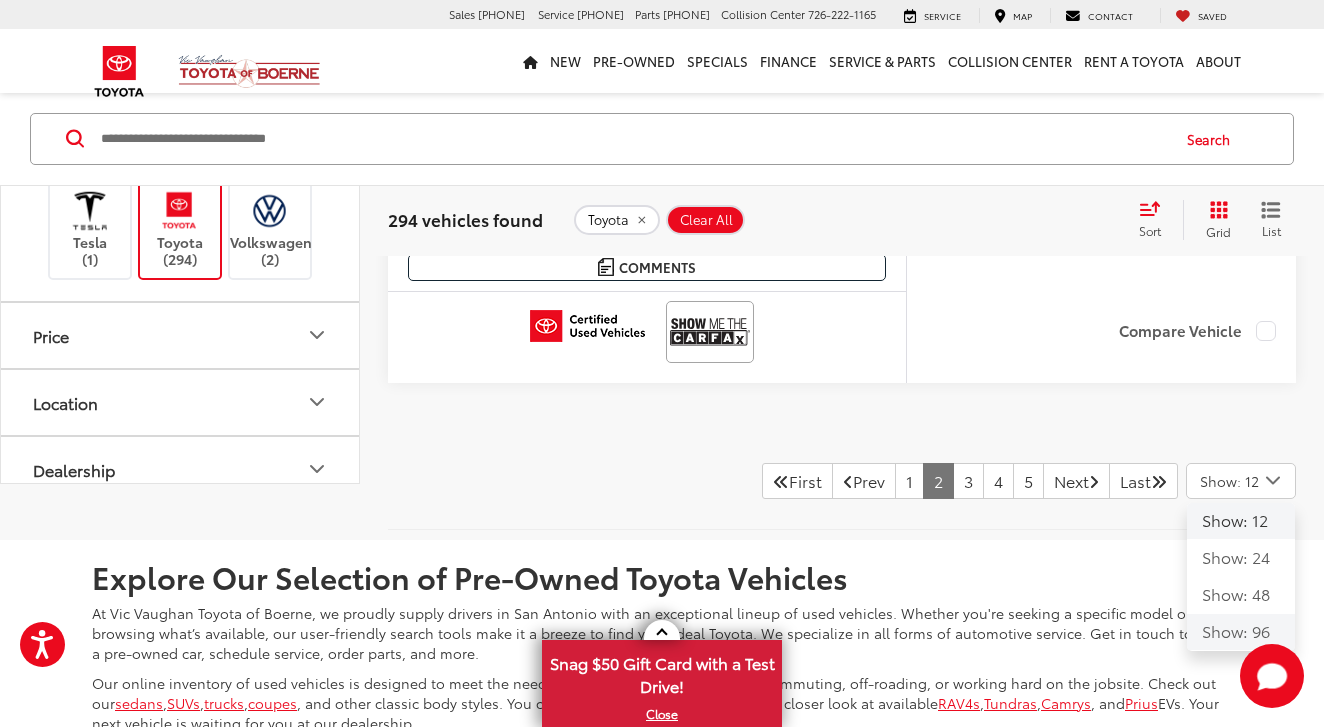 click on "Show: 96" 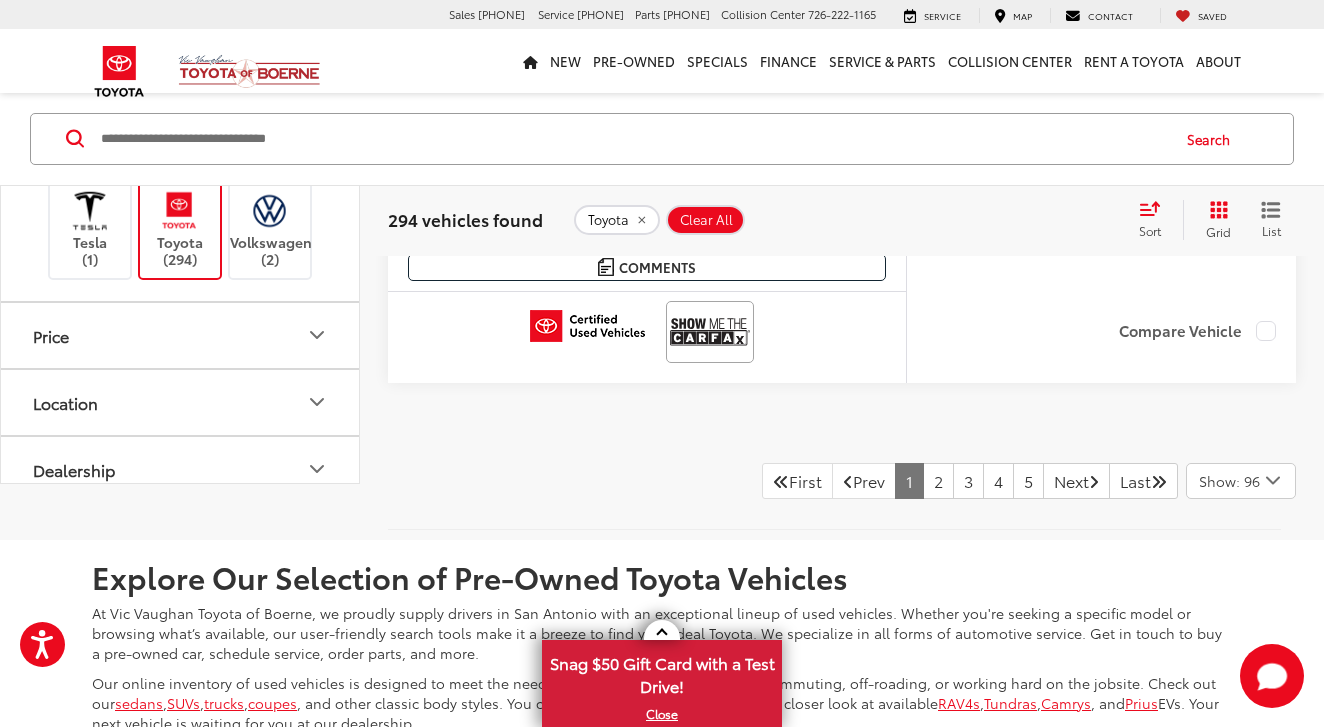 scroll, scrollTop: 142, scrollLeft: 0, axis: vertical 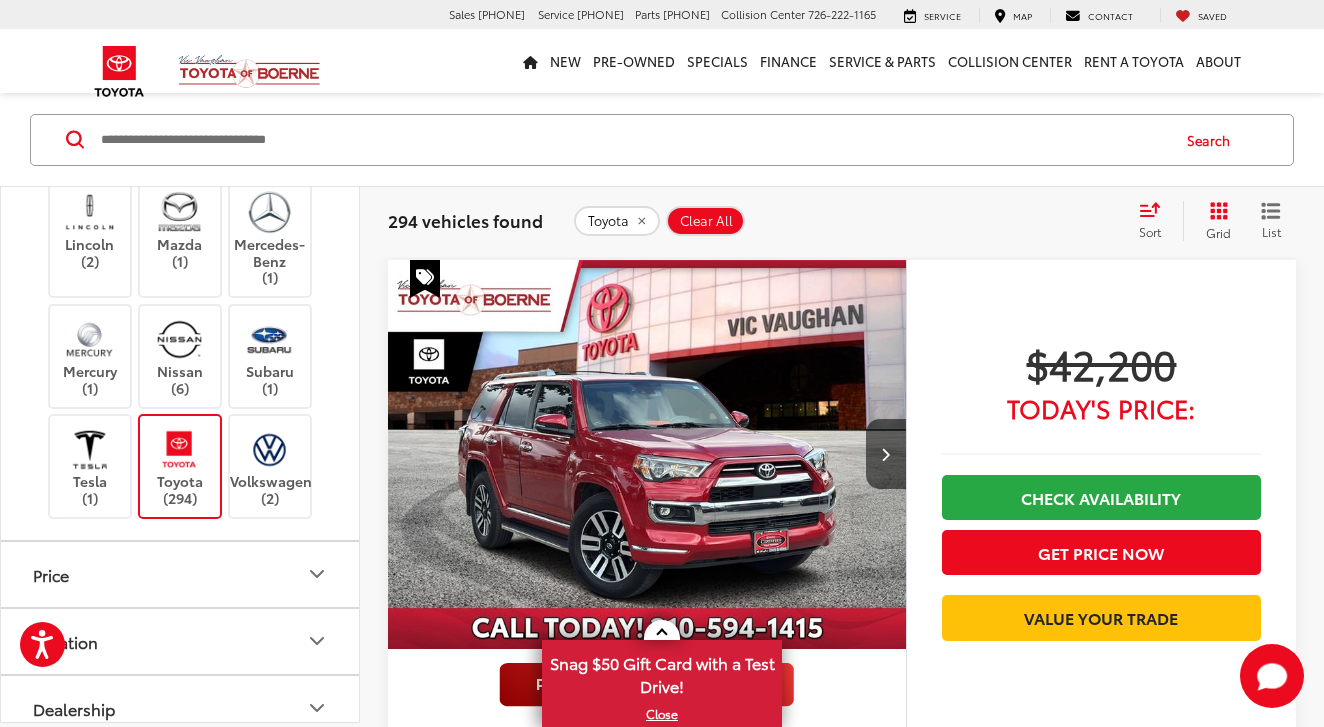 click on "Sort" at bounding box center (1156, 221) 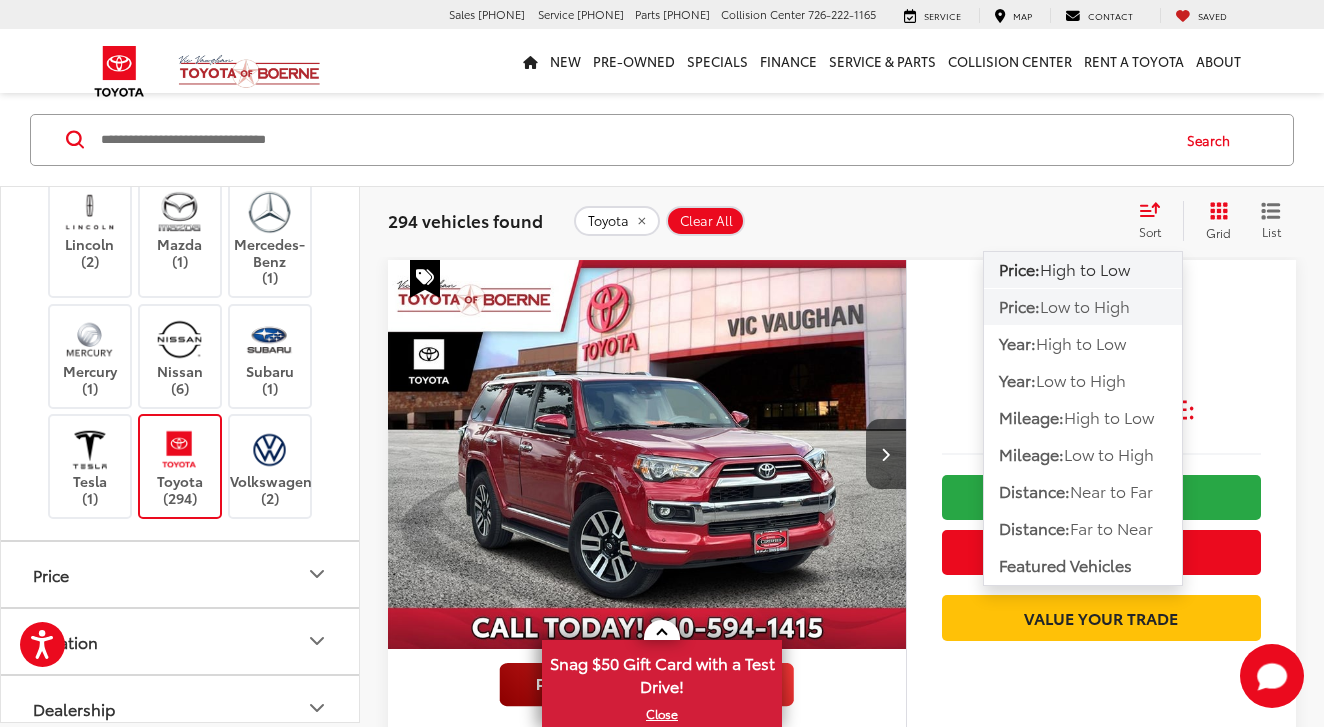 click on "Low to High" at bounding box center (1085, 305) 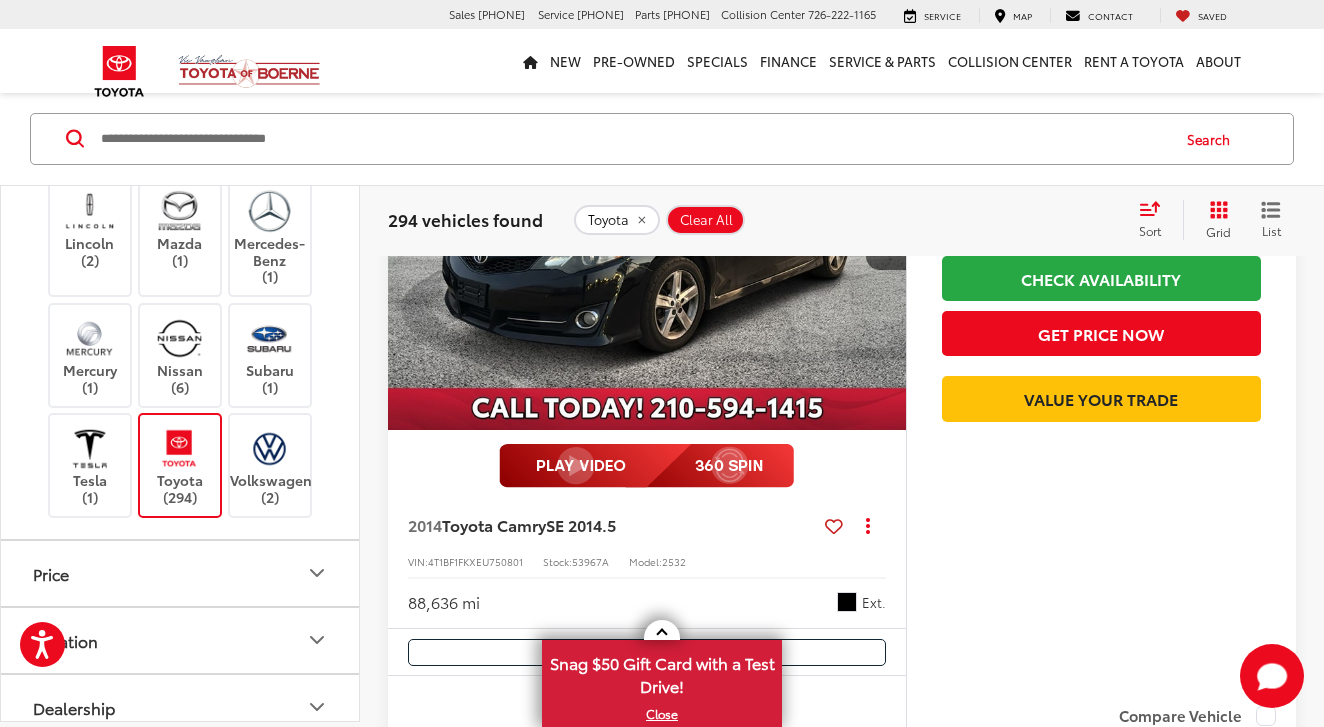 scroll, scrollTop: 1635, scrollLeft: 0, axis: vertical 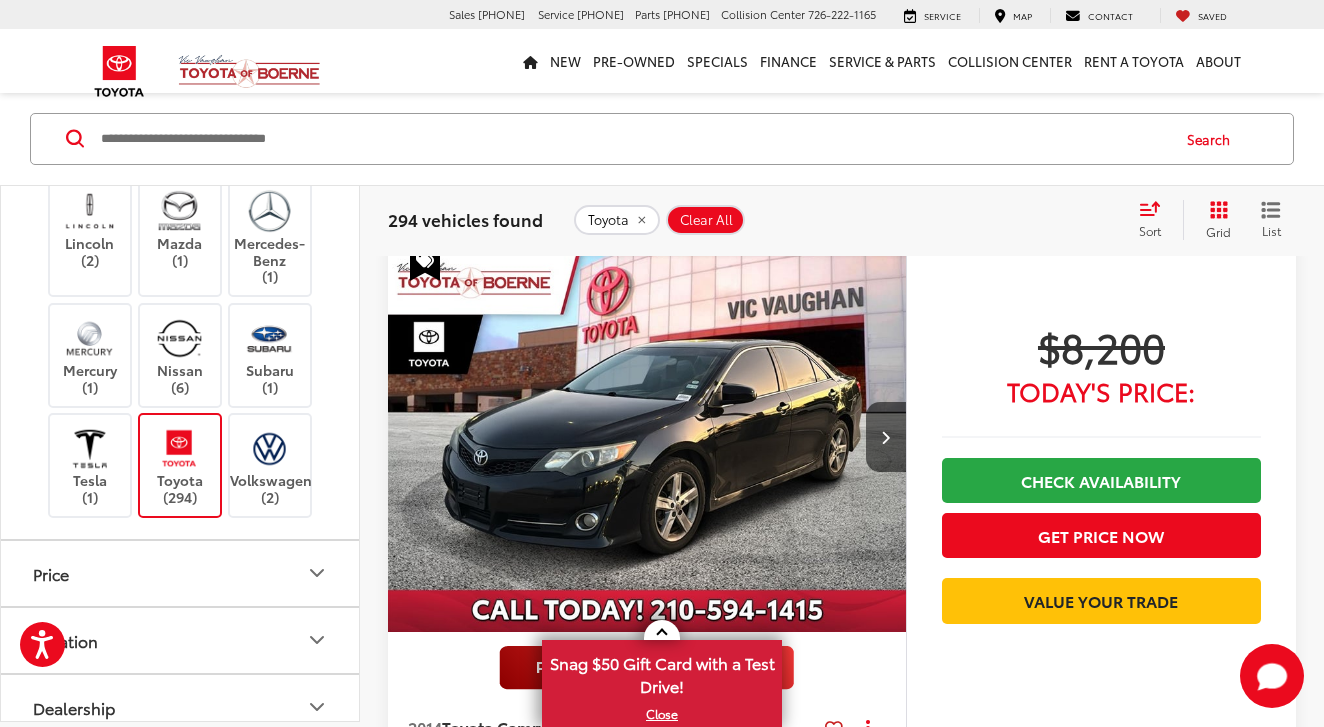 click at bounding box center [647, 438] 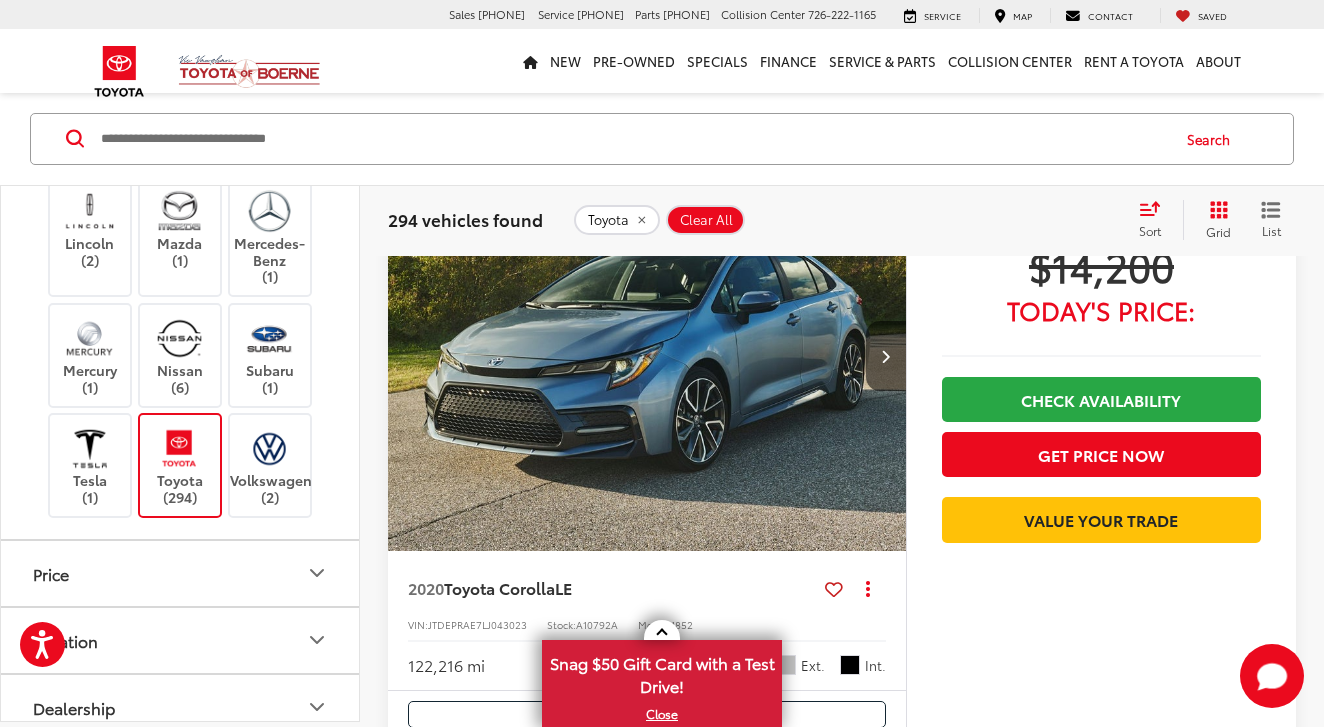 scroll, scrollTop: 3256, scrollLeft: 0, axis: vertical 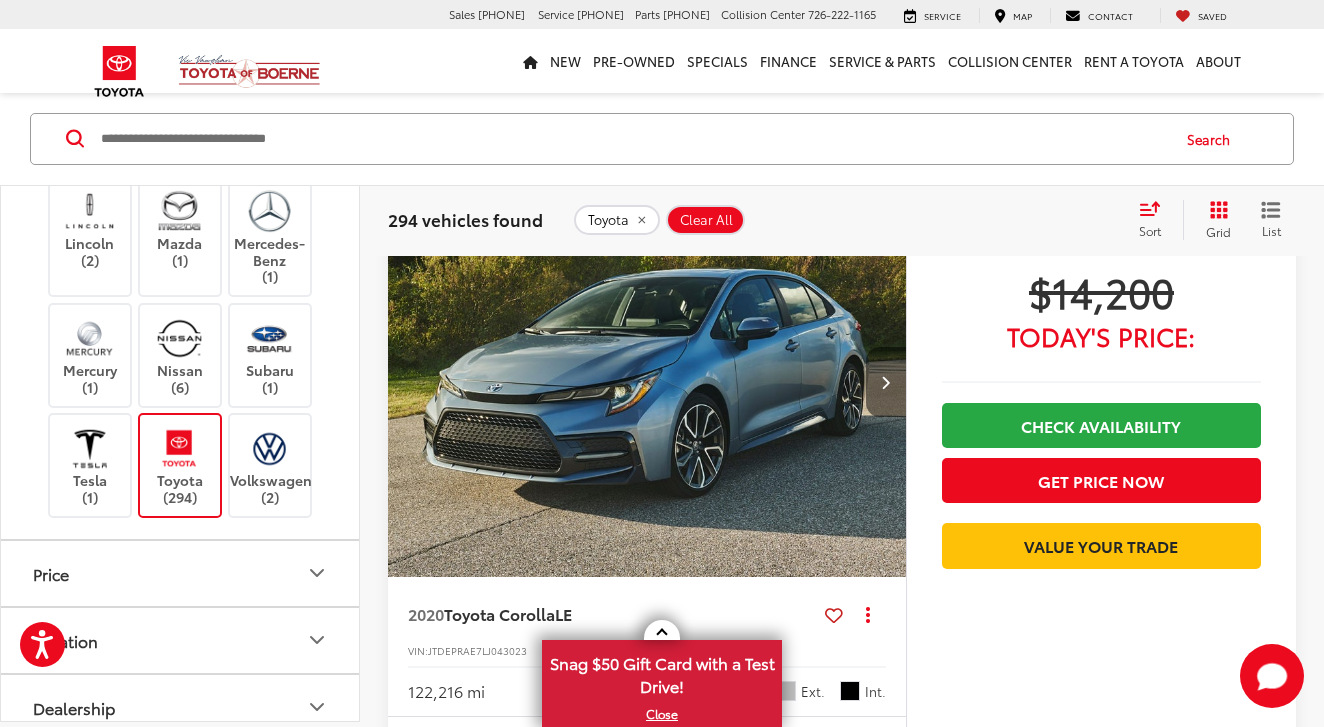 click at bounding box center [885, 382] 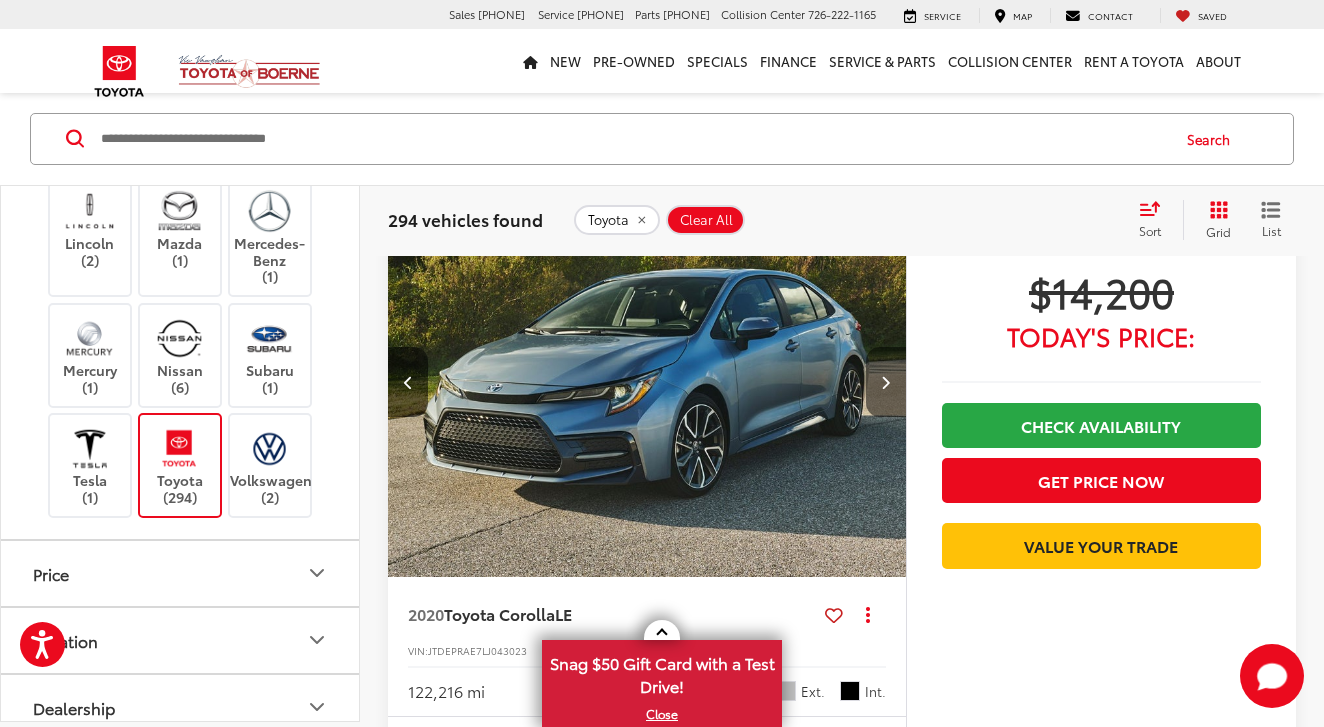 scroll, scrollTop: 0, scrollLeft: 521, axis: horizontal 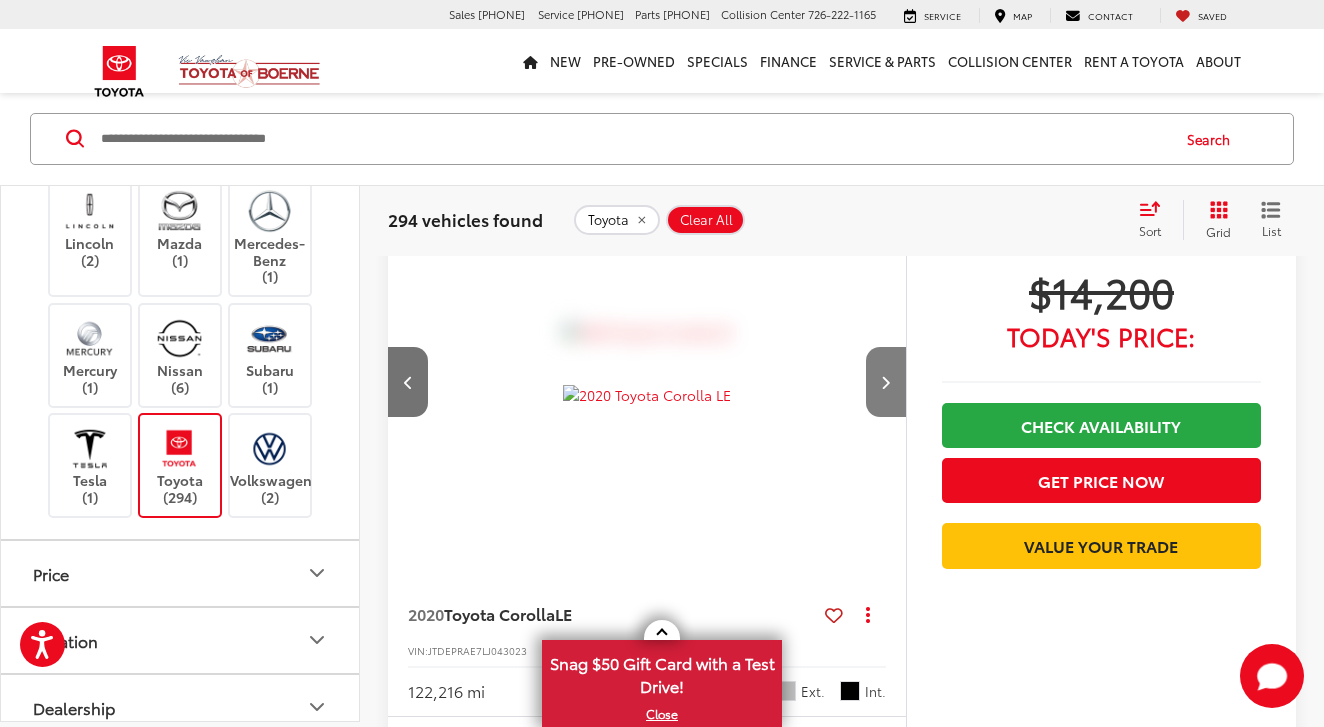 click at bounding box center (885, 382) 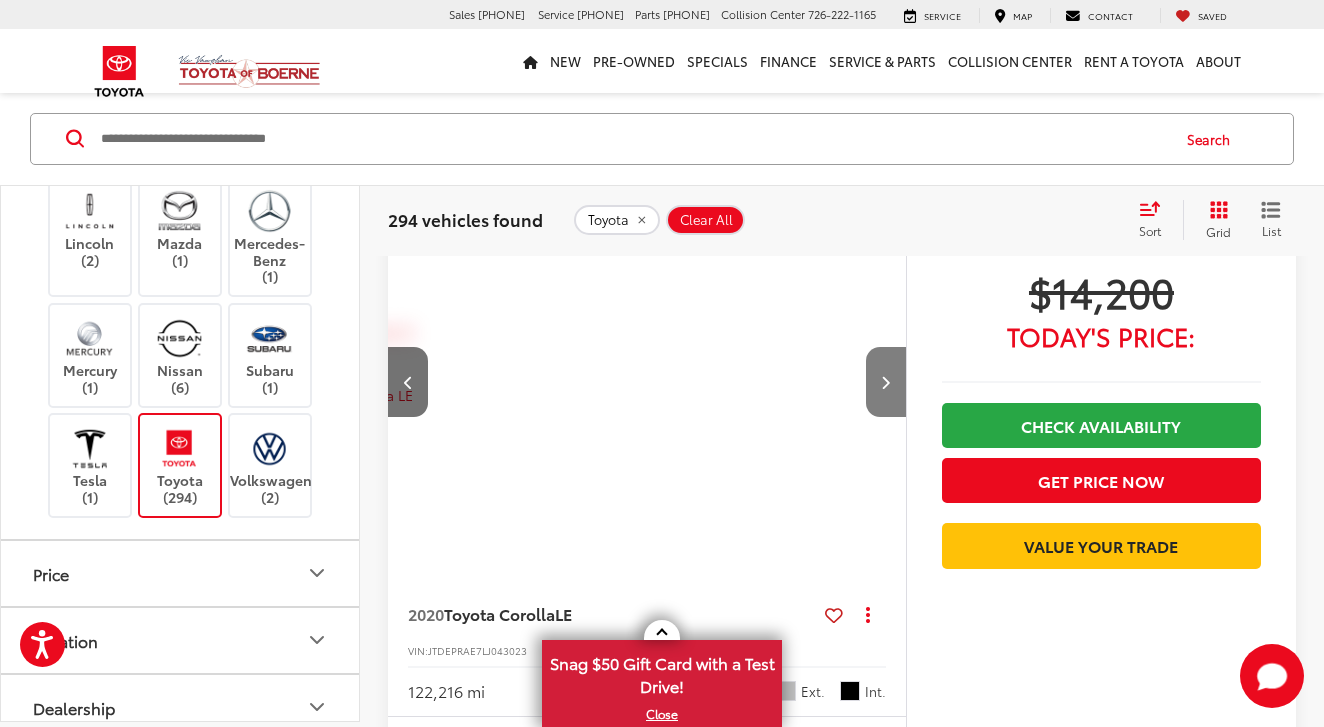 scroll, scrollTop: 0, scrollLeft: 1042, axis: horizontal 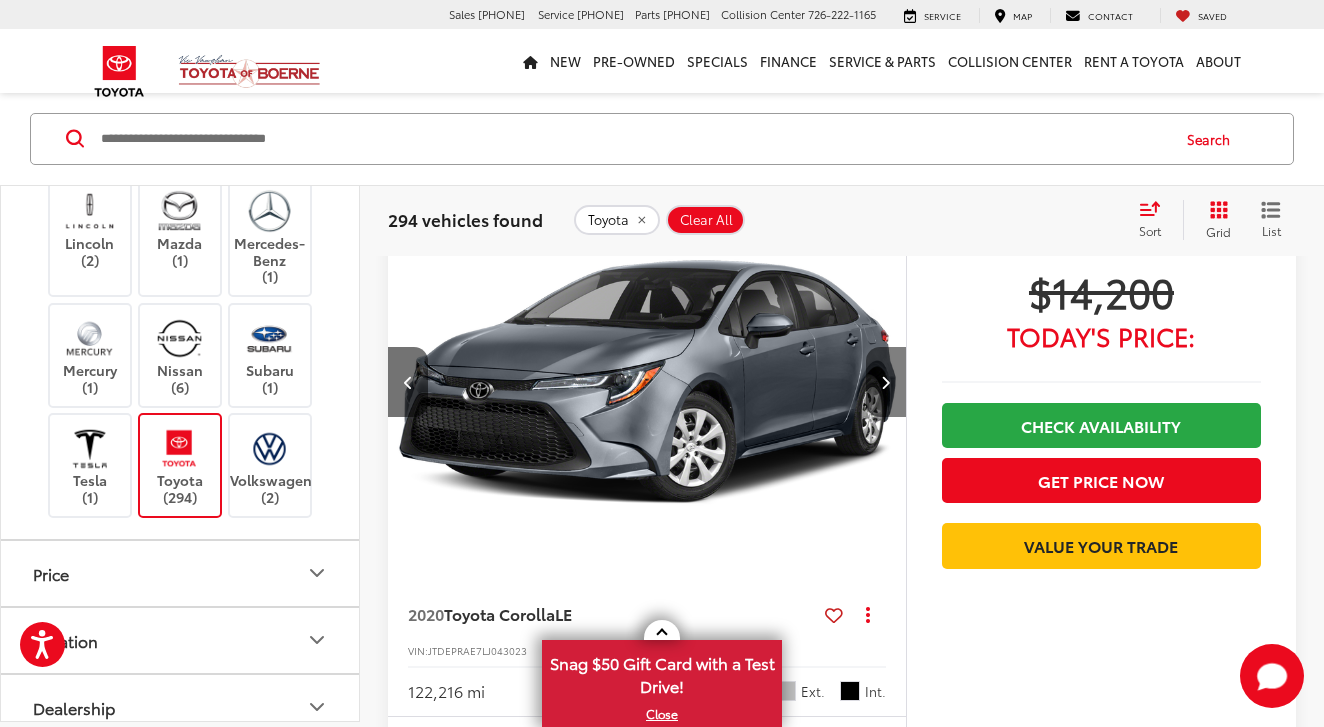 click at bounding box center [885, 382] 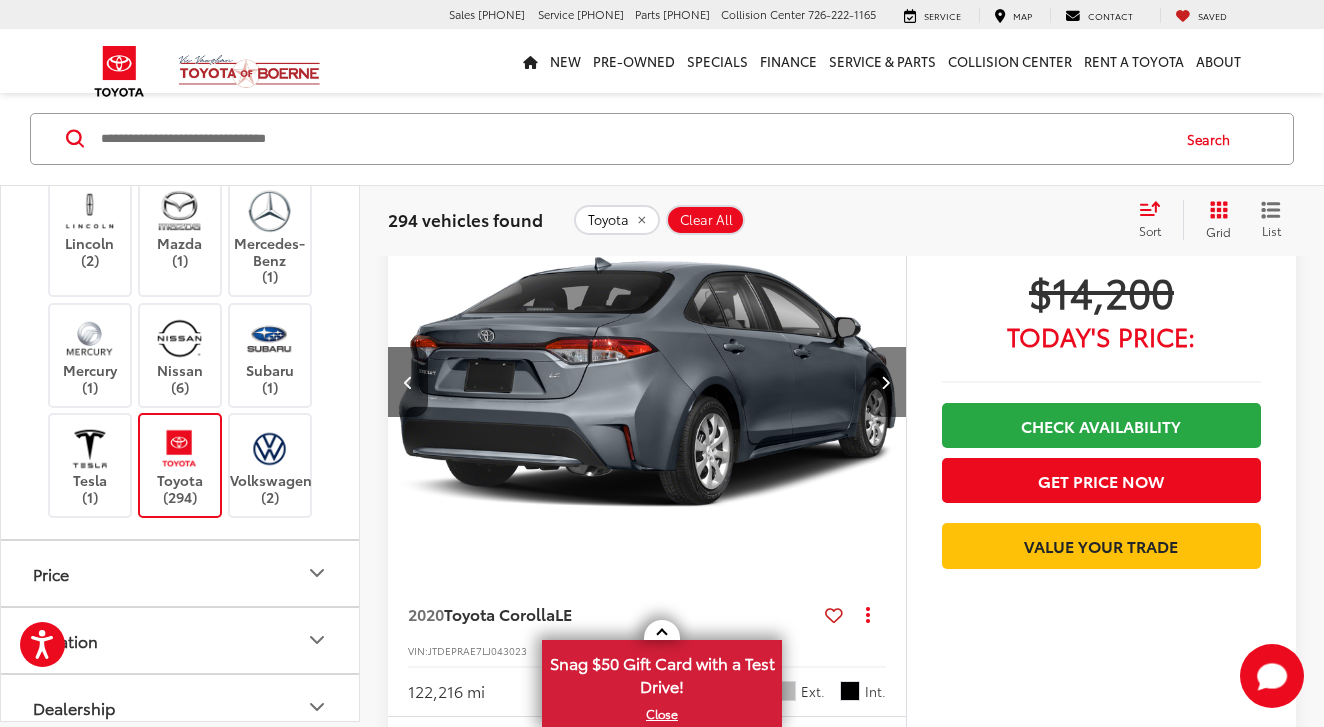 click at bounding box center [885, 382] 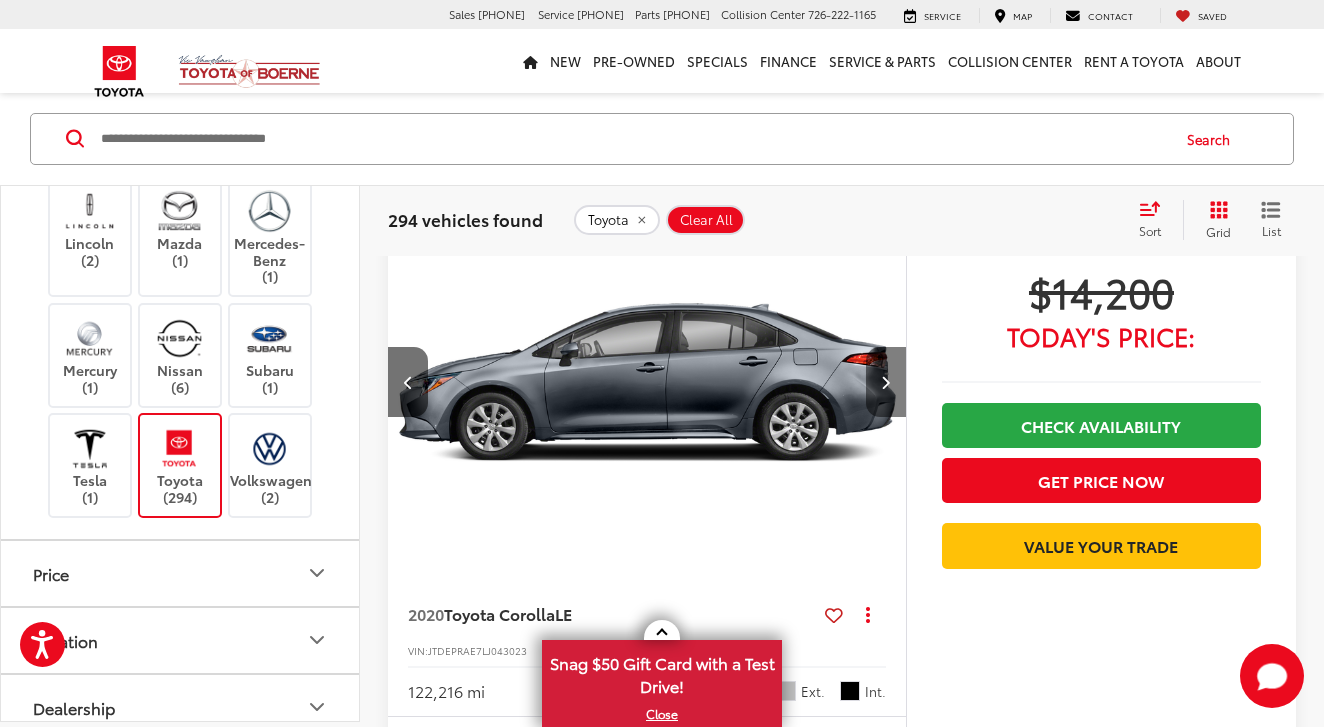 click at bounding box center (885, 382) 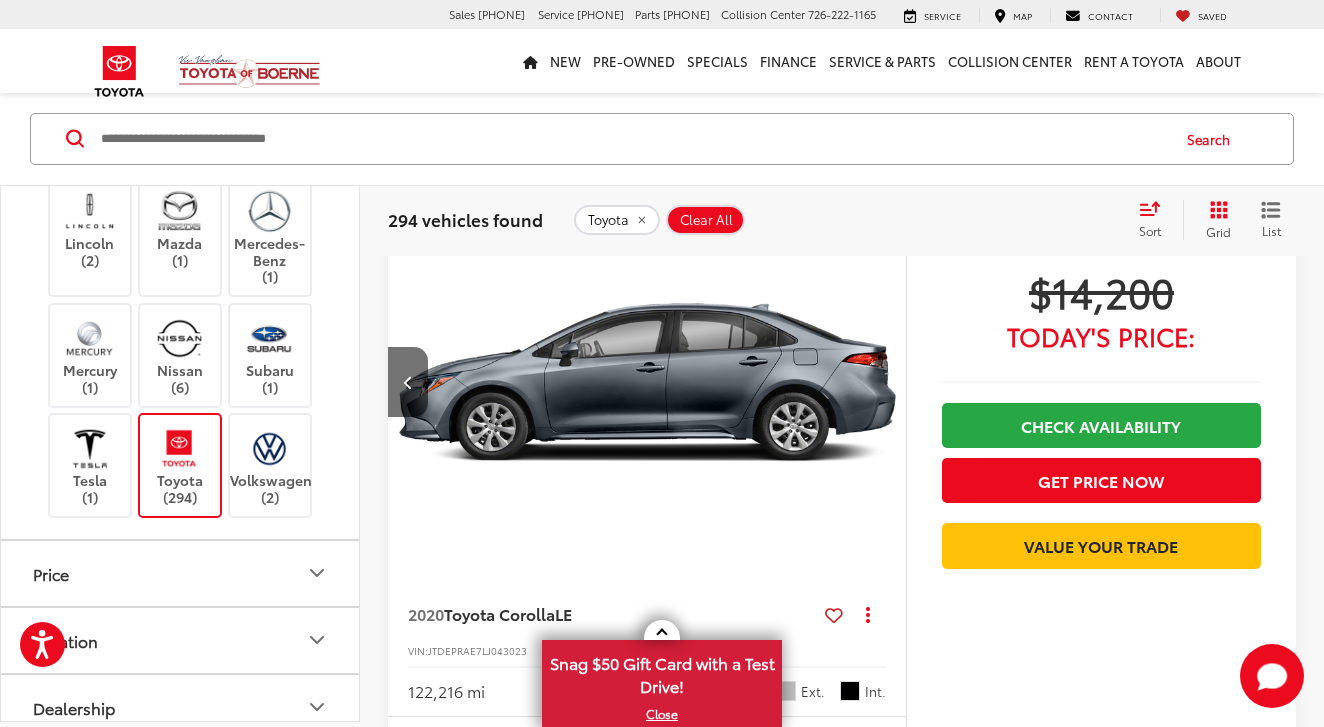 scroll, scrollTop: 0, scrollLeft: 2605, axis: horizontal 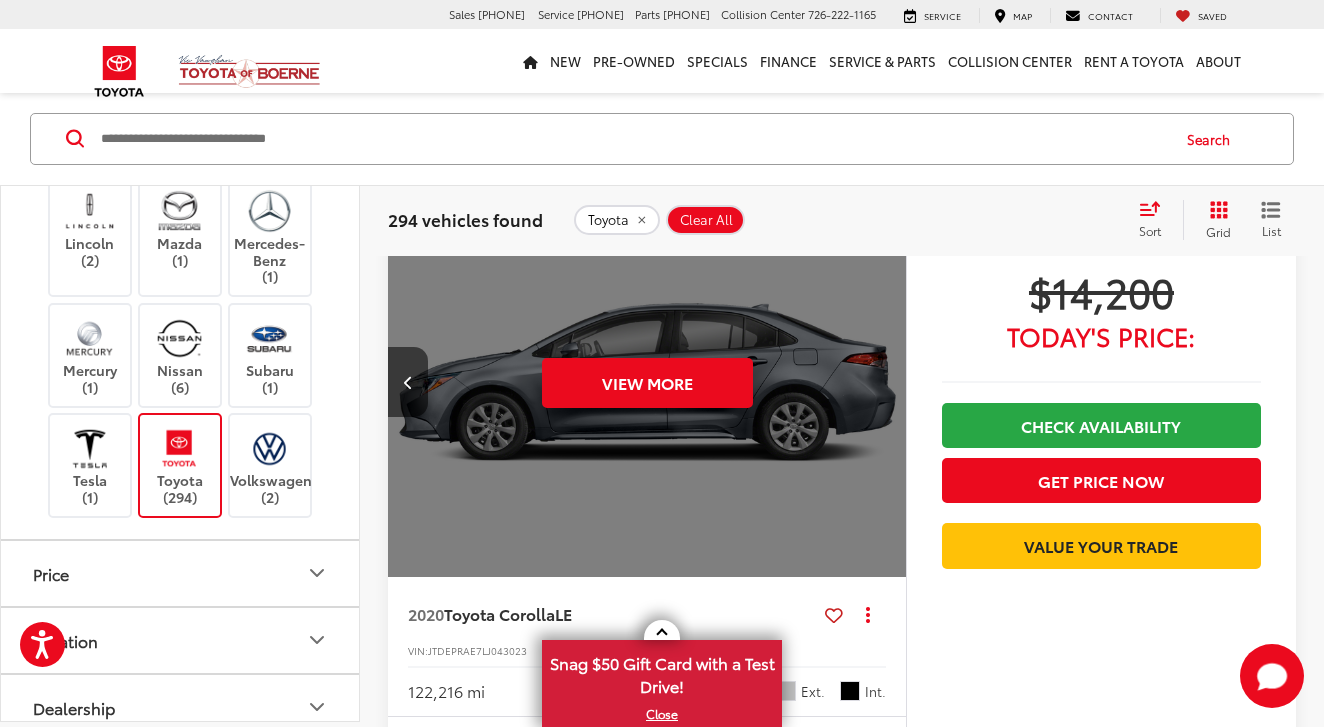 click on "View More" at bounding box center [647, 383] 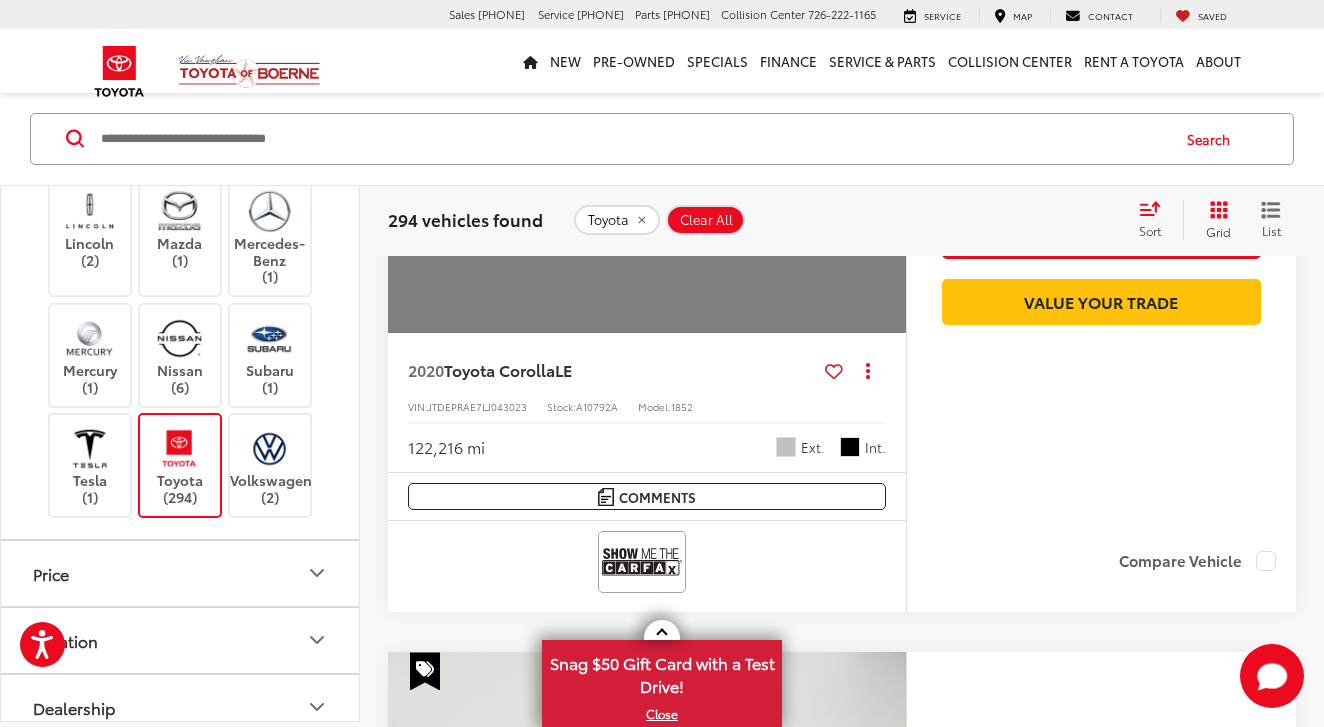 scroll, scrollTop: 3469, scrollLeft: 0, axis: vertical 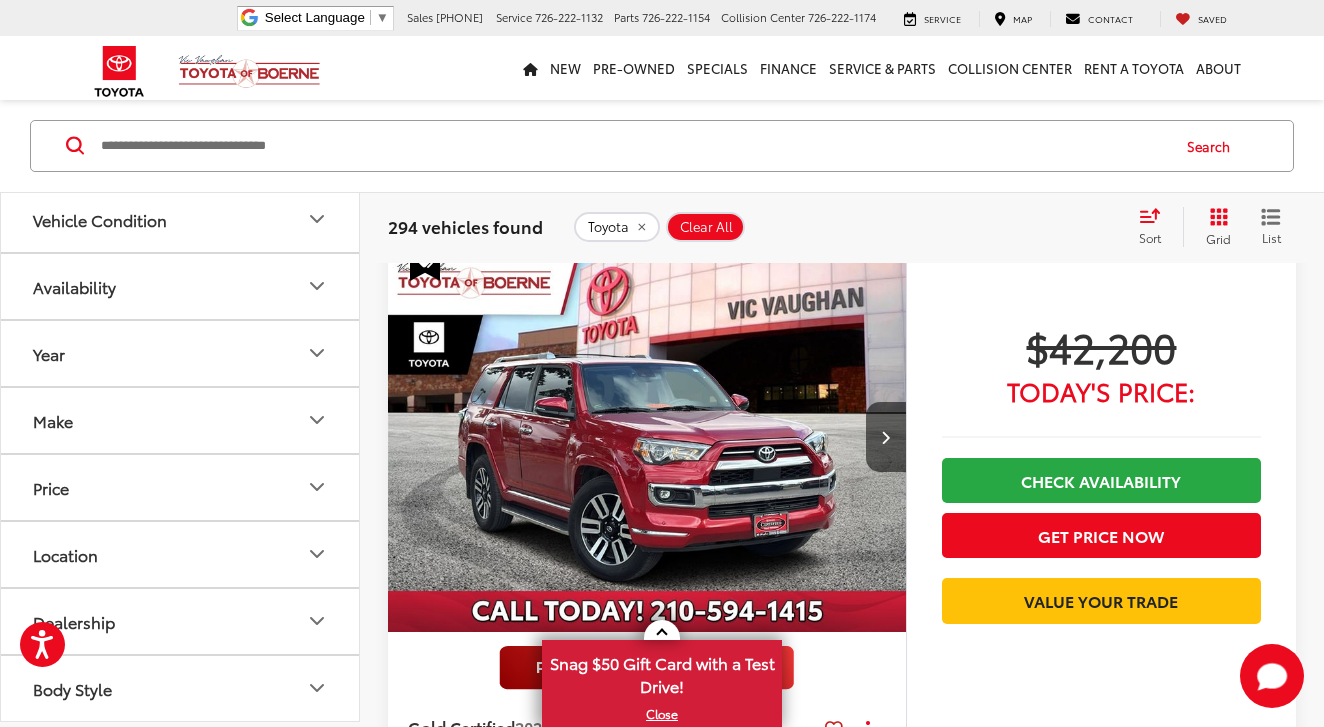 click 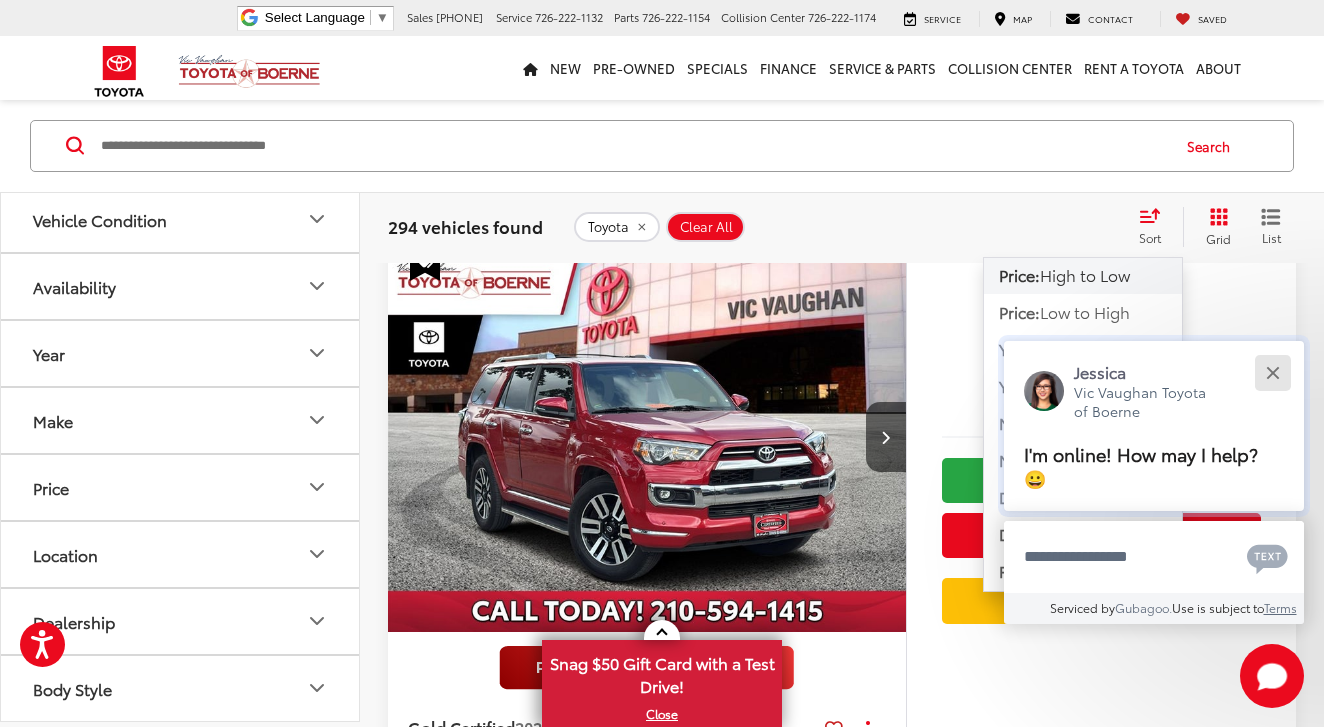 click at bounding box center [1272, 372] 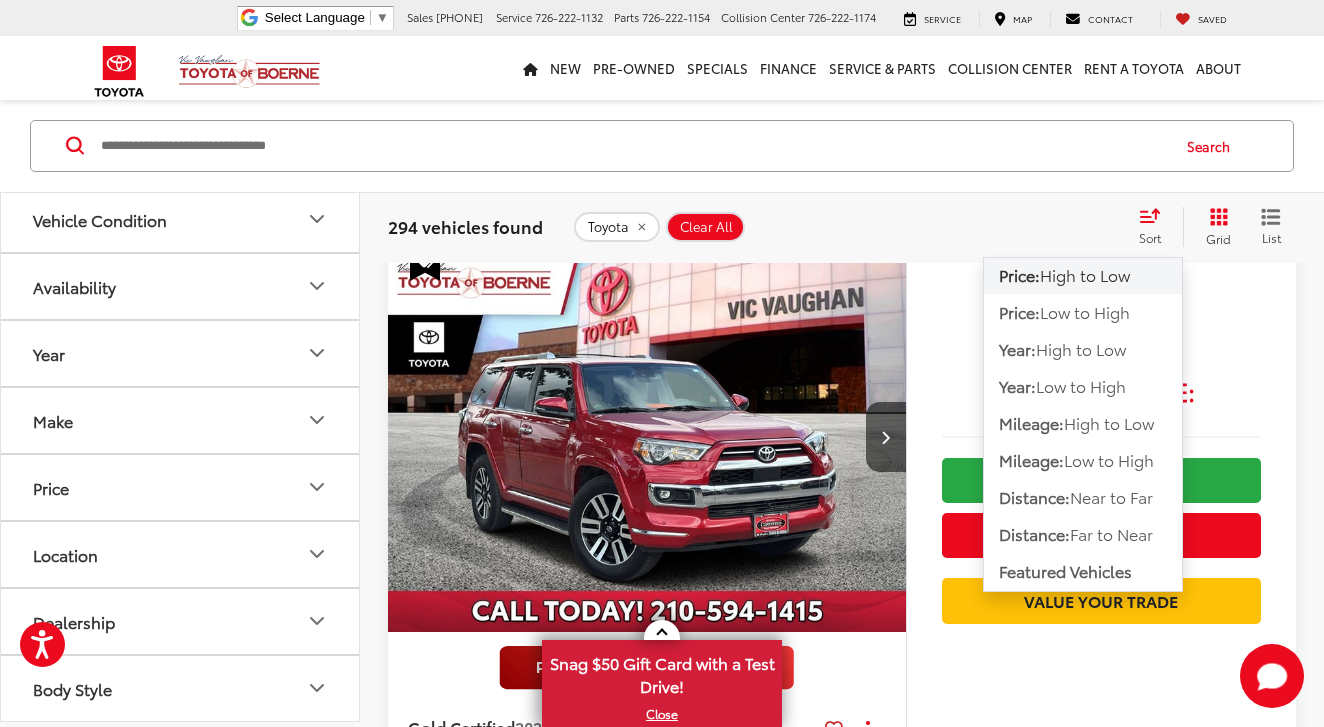 click on "Low to High" at bounding box center (1085, 312) 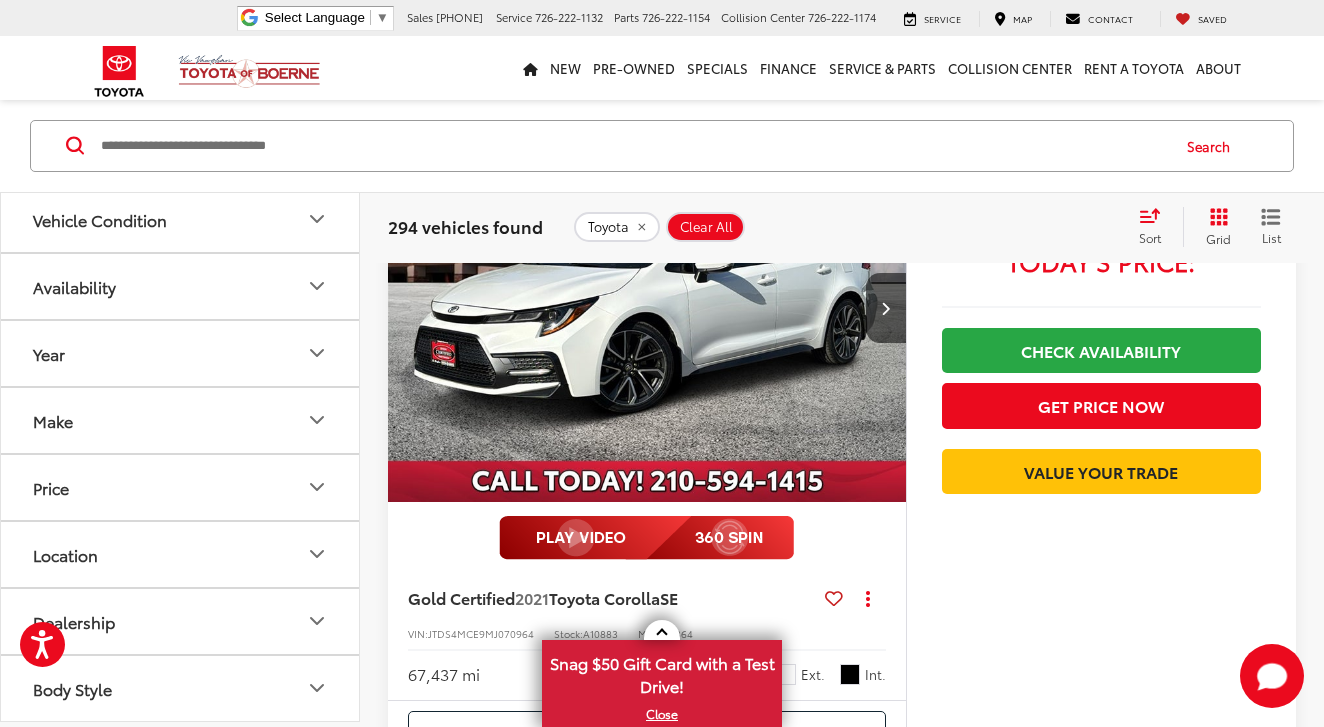 scroll, scrollTop: 9865, scrollLeft: 0, axis: vertical 